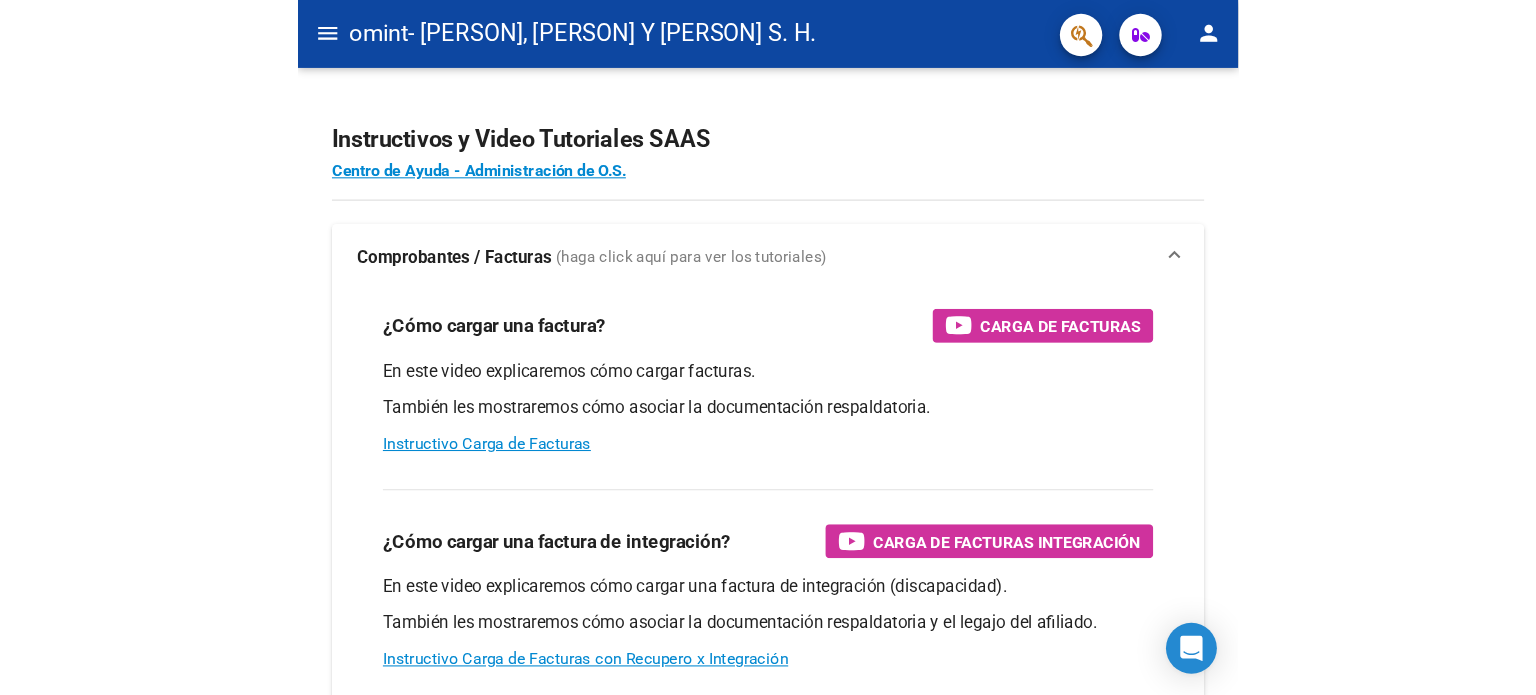 scroll, scrollTop: 0, scrollLeft: 0, axis: both 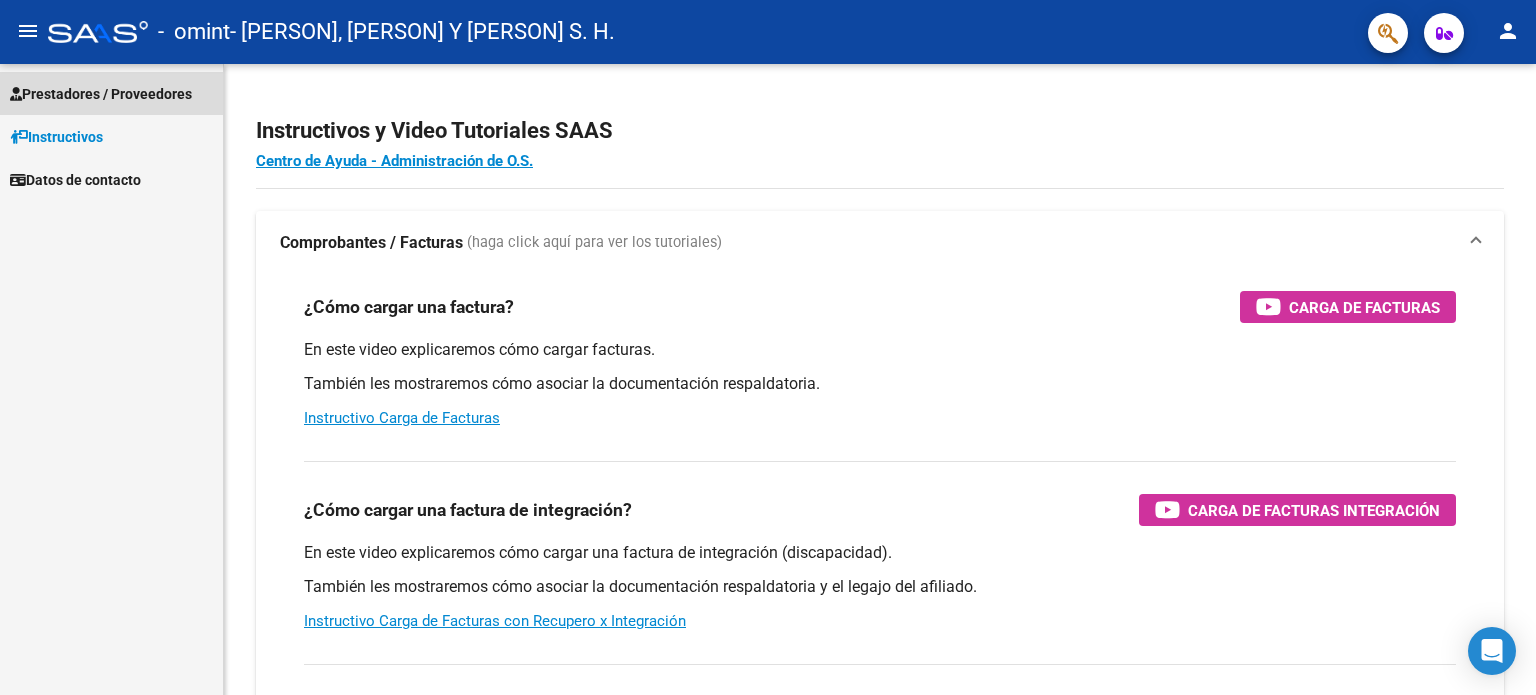 click on "Prestadores / Proveedores" at bounding box center [101, 94] 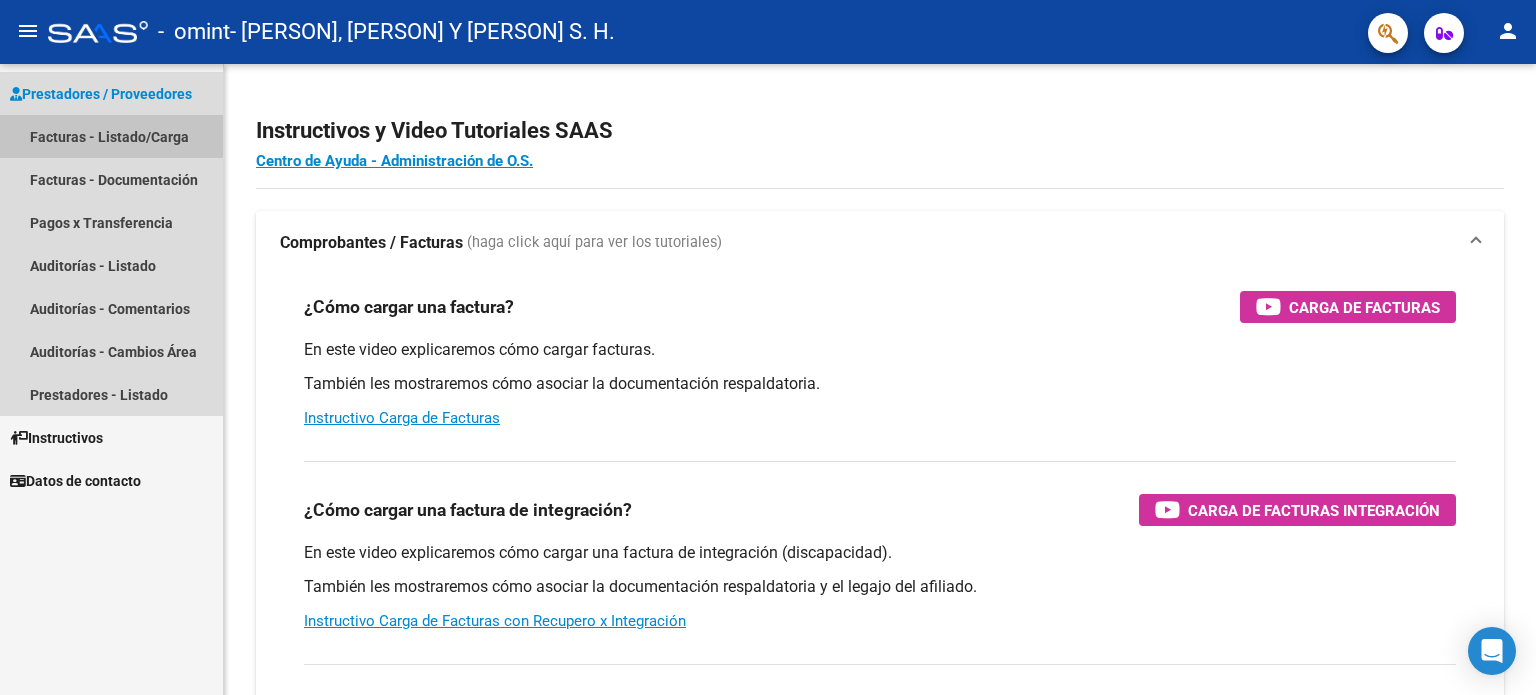 click on "Facturas - Listado/Carga" at bounding box center (111, 136) 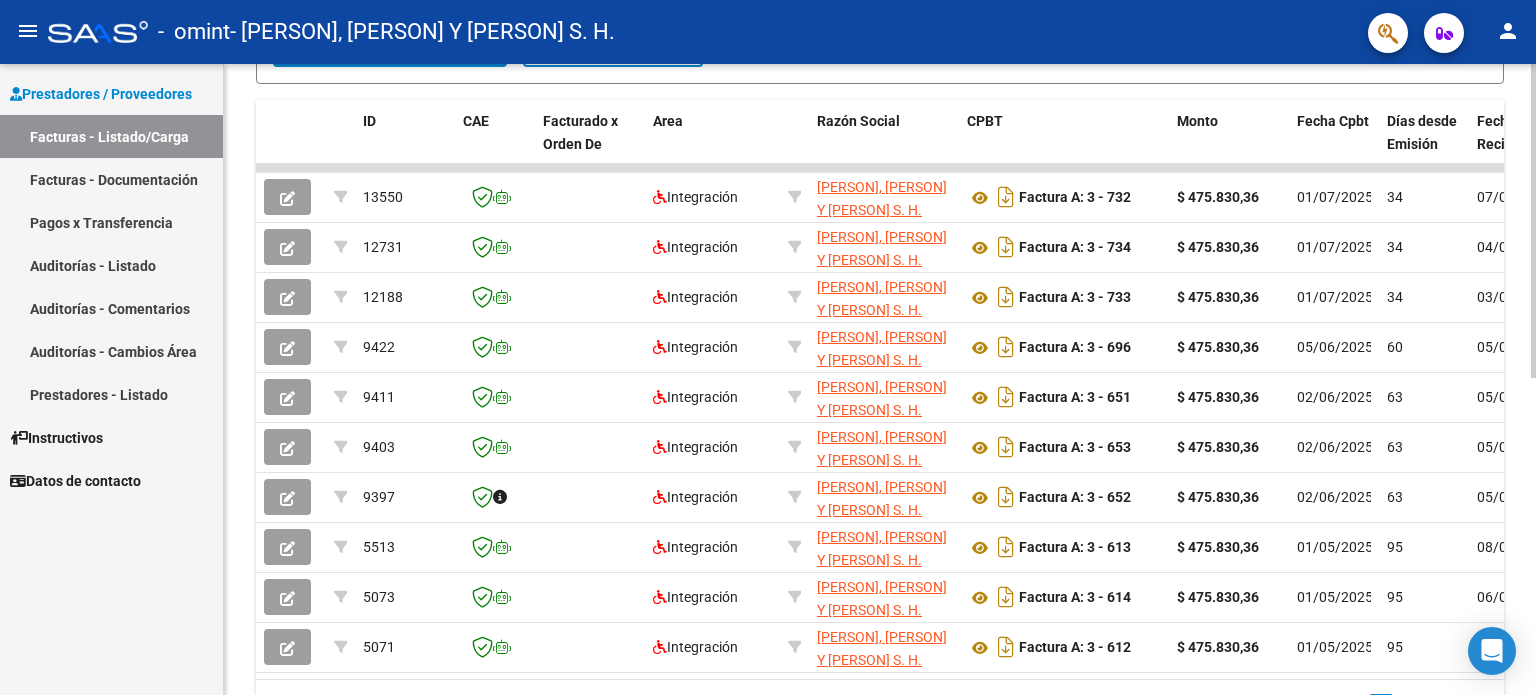 scroll, scrollTop: 638, scrollLeft: 0, axis: vertical 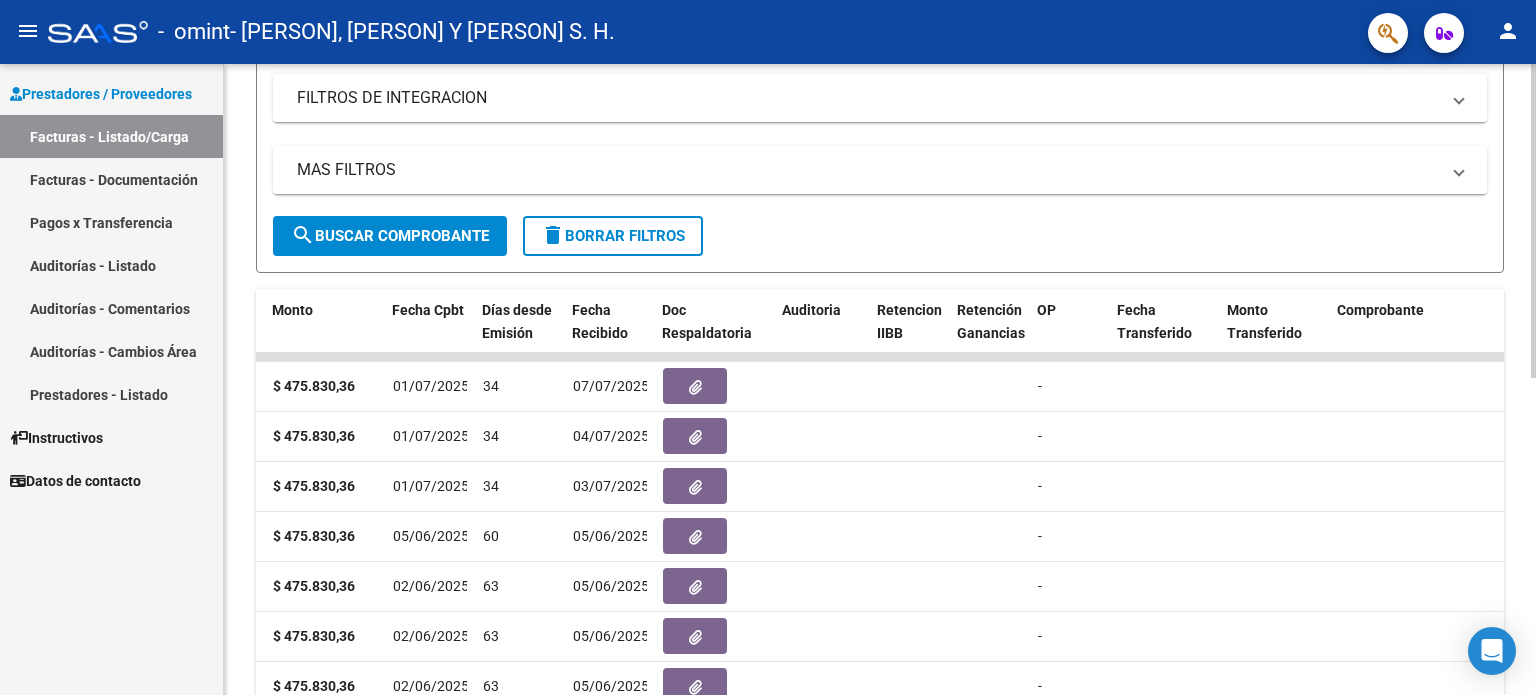 click on "search  Buscar Comprobante" 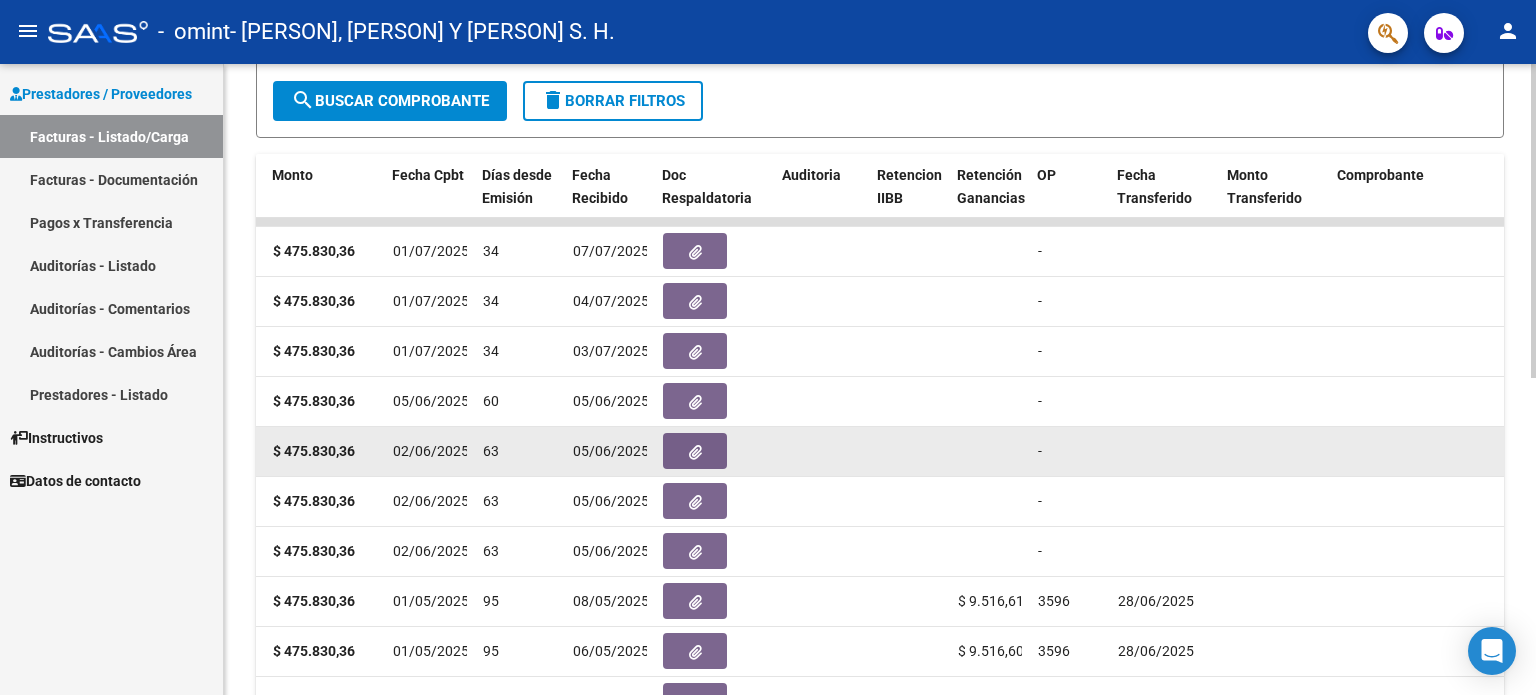 scroll, scrollTop: 638, scrollLeft: 0, axis: vertical 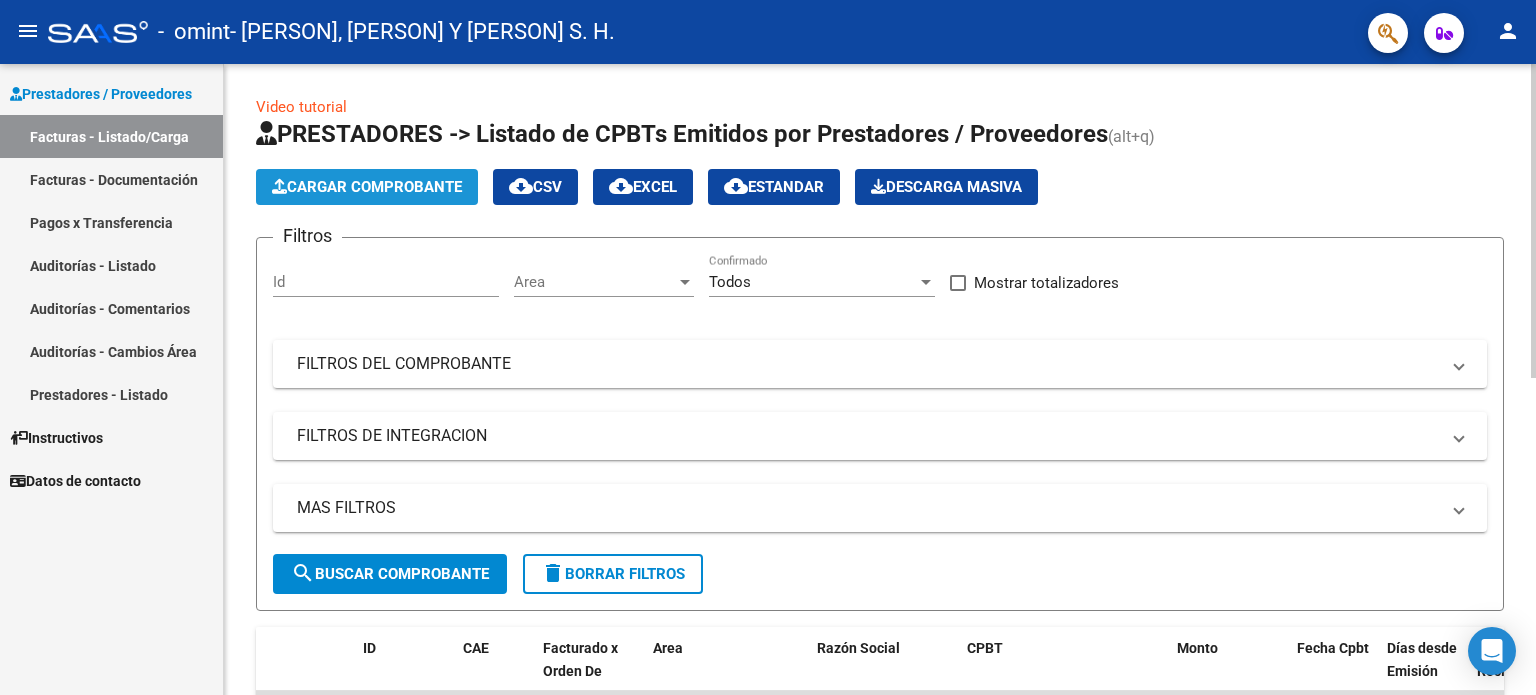 click on "Cargar Comprobante" 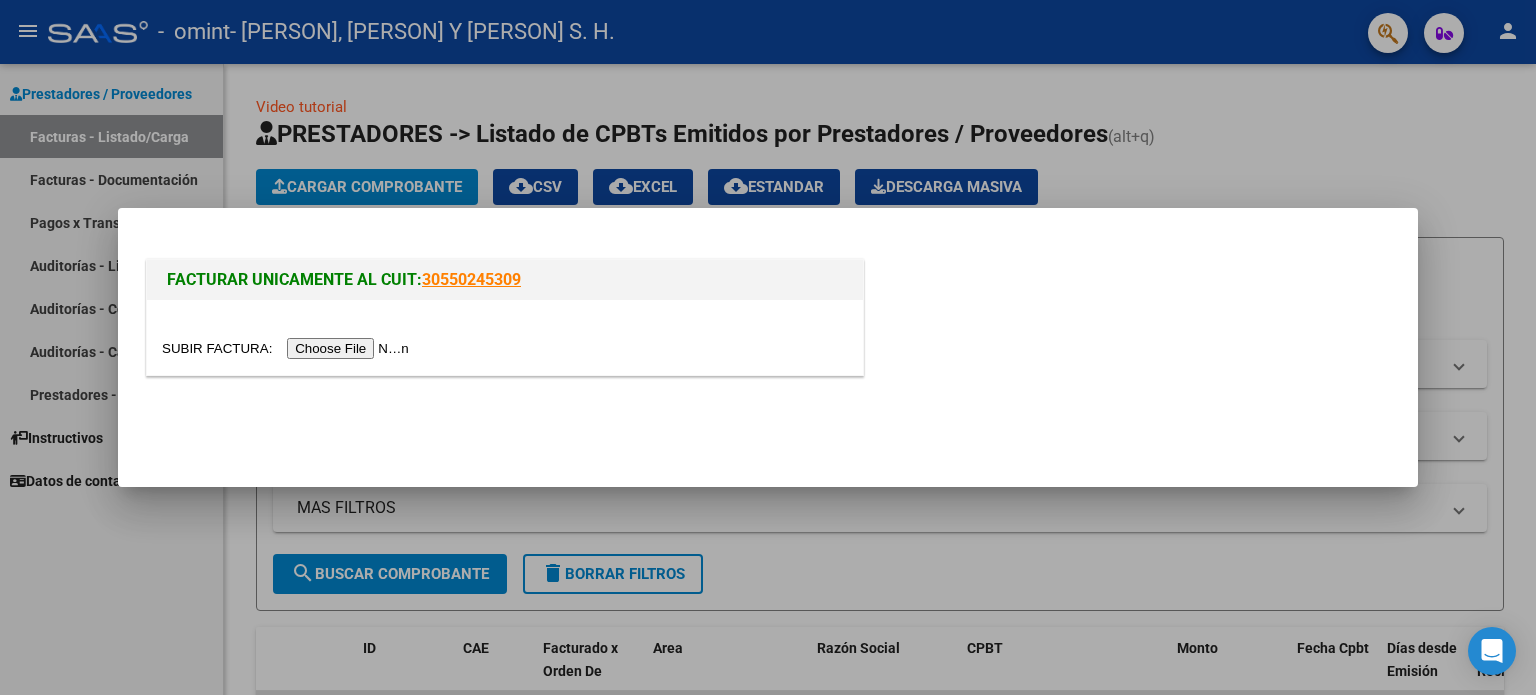 click at bounding box center (288, 348) 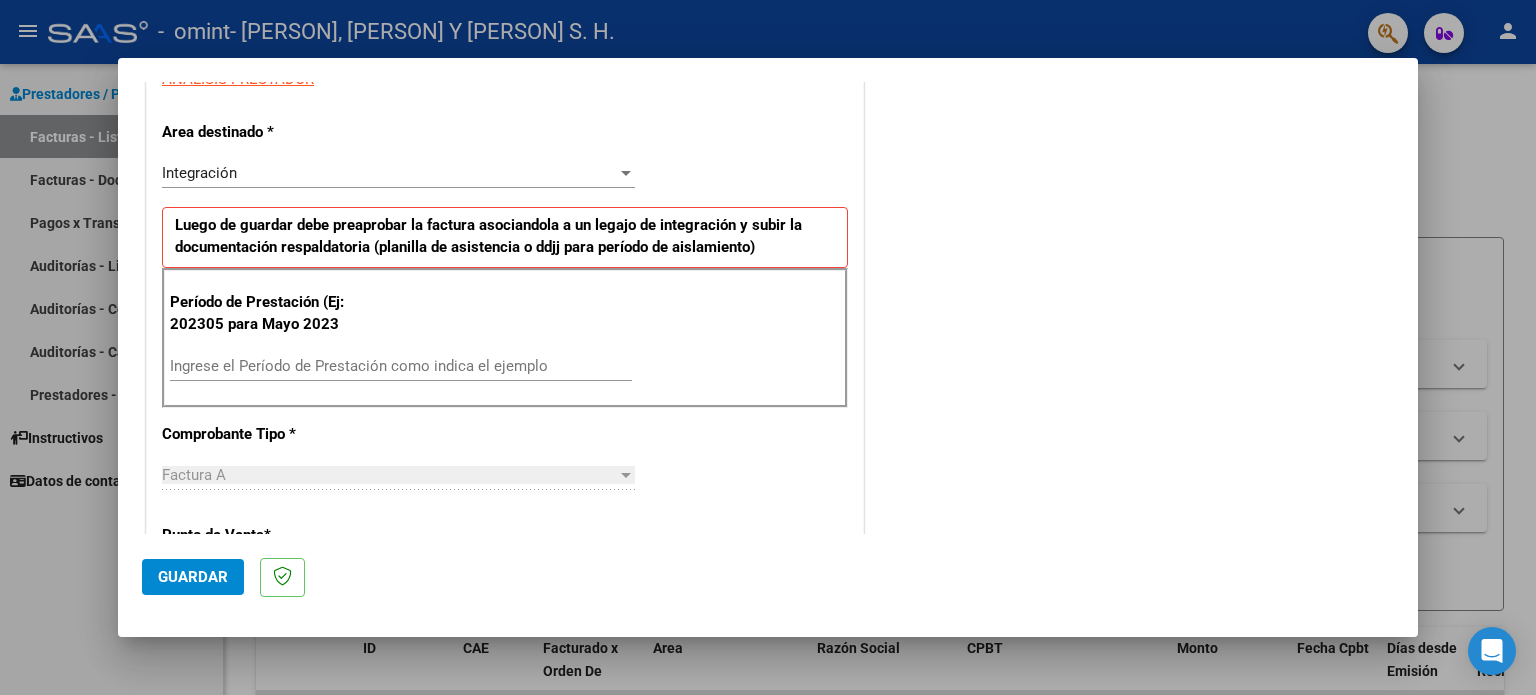 scroll, scrollTop: 400, scrollLeft: 0, axis: vertical 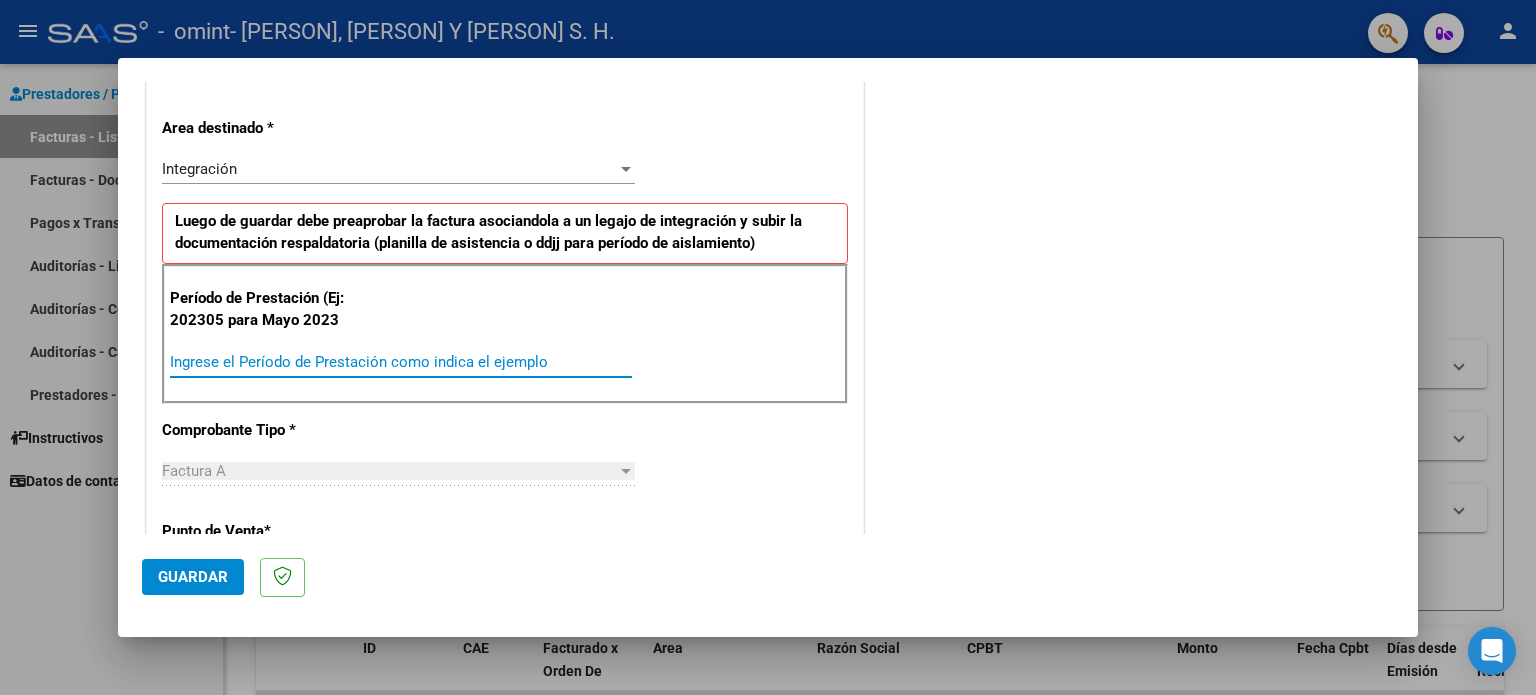 click on "Ingrese el Período de Prestación como indica el ejemplo" at bounding box center [401, 362] 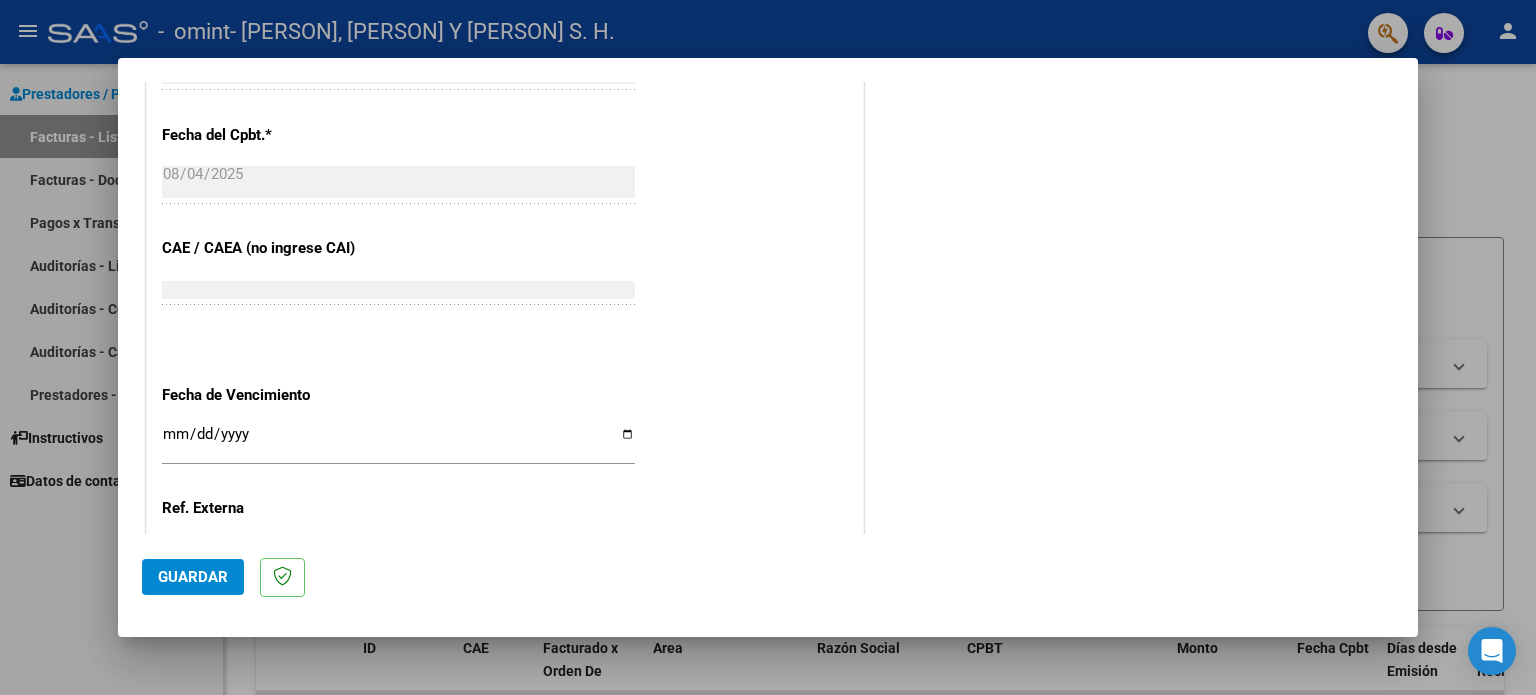 scroll, scrollTop: 1268, scrollLeft: 0, axis: vertical 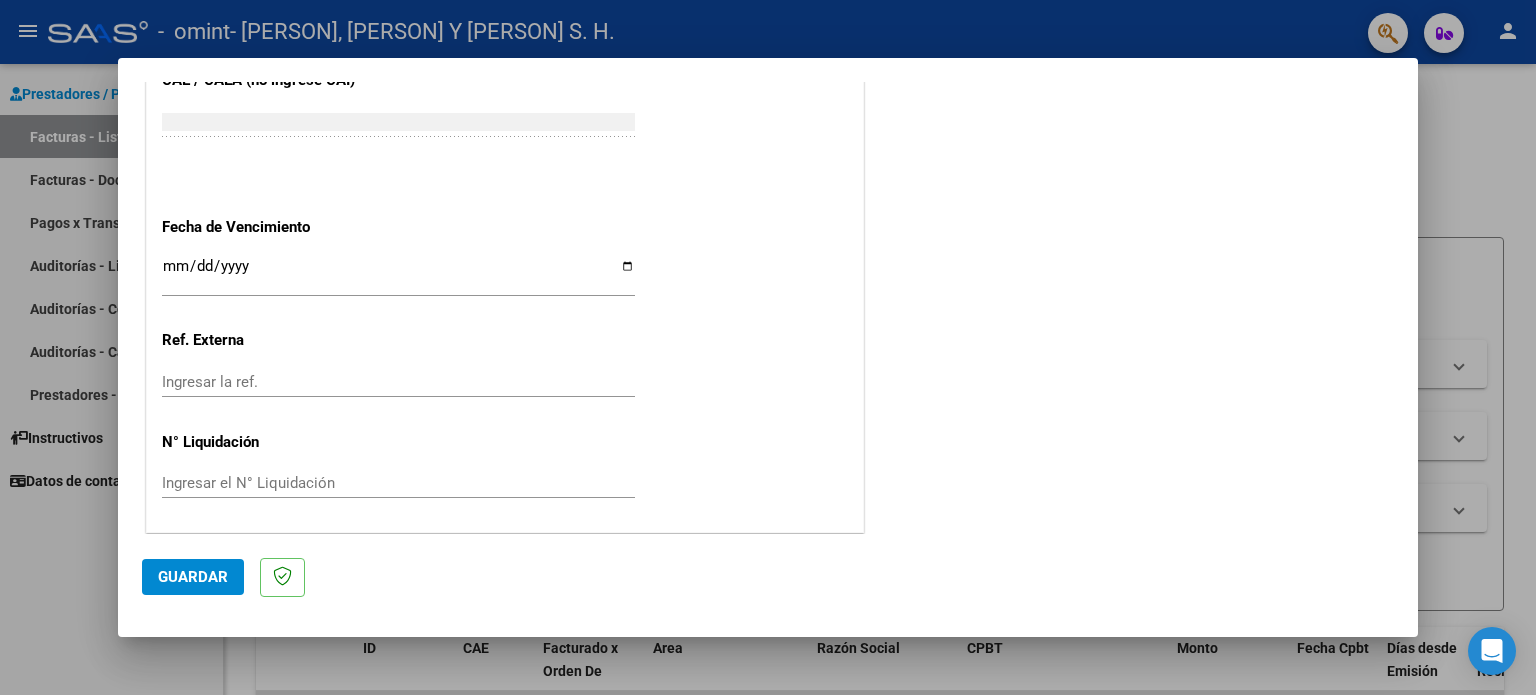 type on "202507" 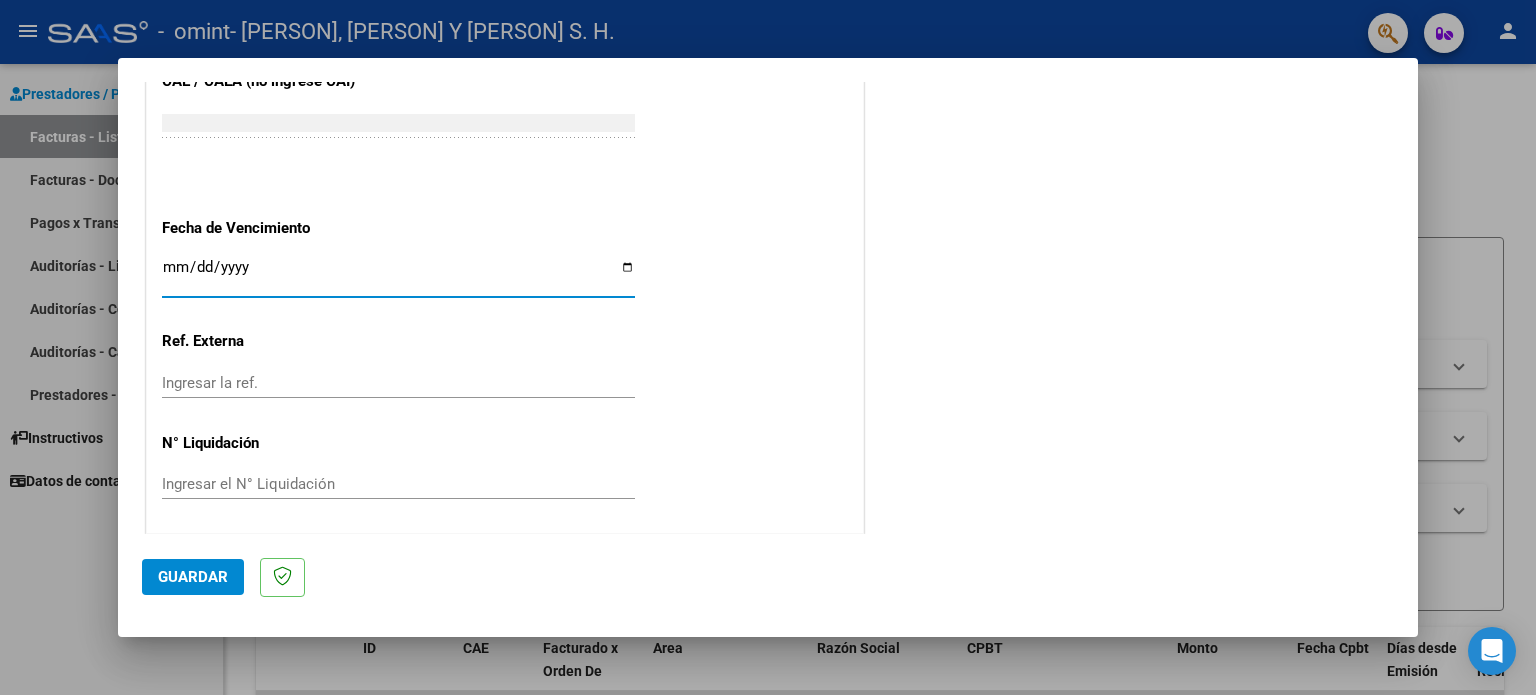 scroll, scrollTop: 1268, scrollLeft: 0, axis: vertical 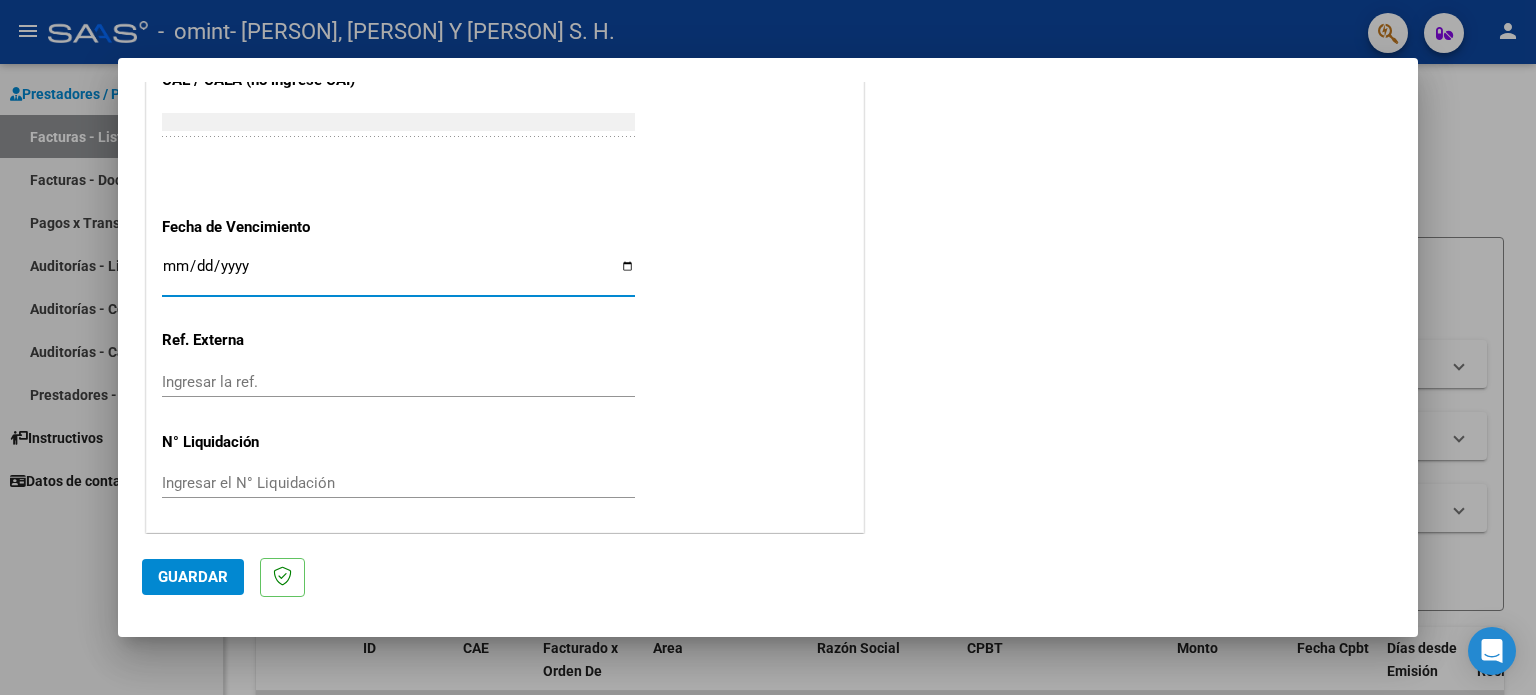 click on "Ingresar la fecha" at bounding box center [398, 274] 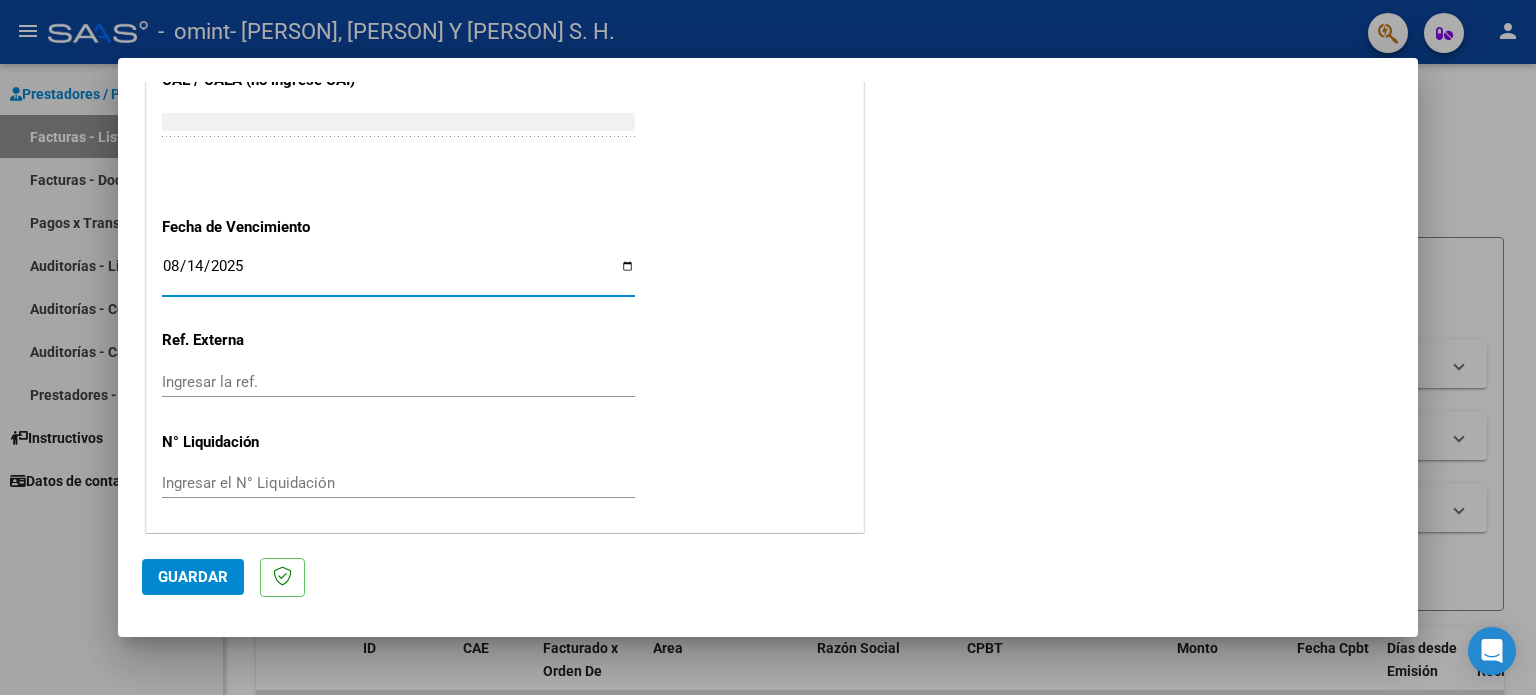 type on "2025-08-14" 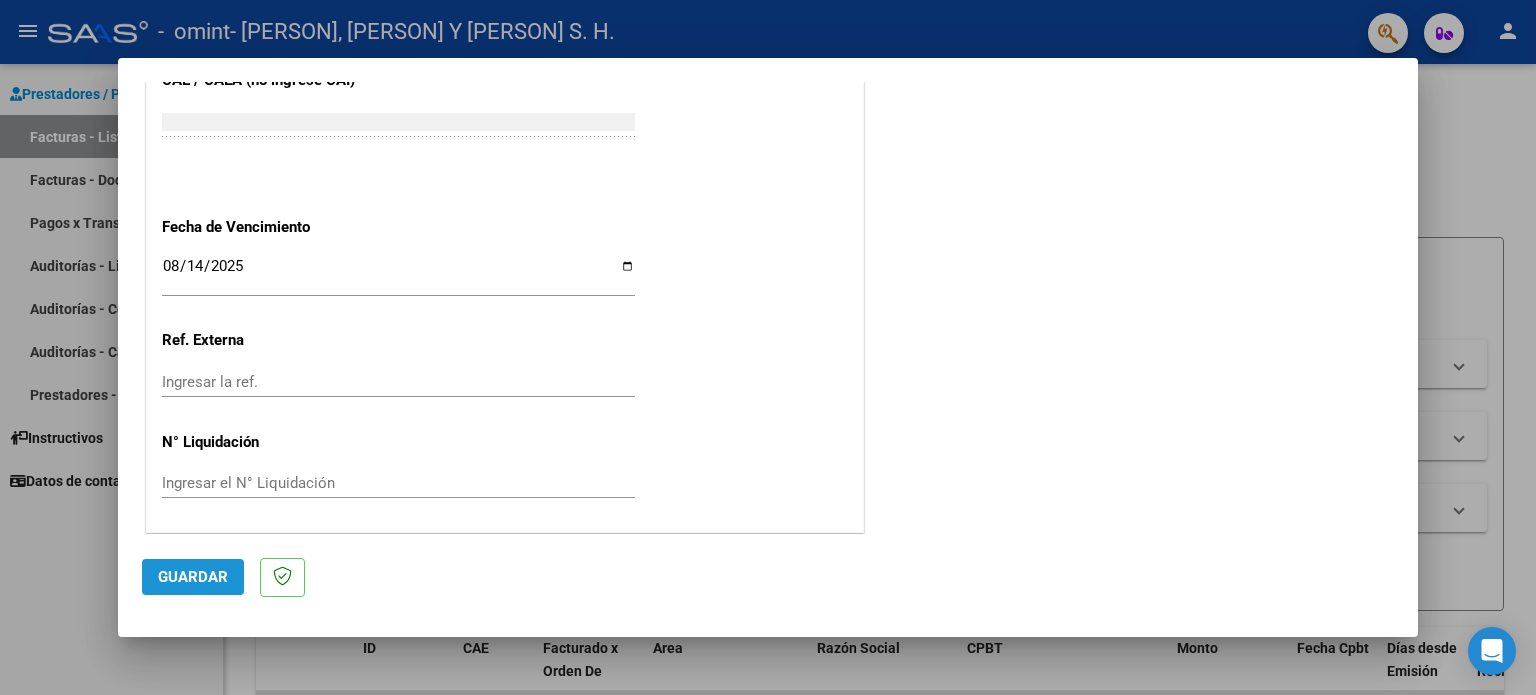 click on "Guardar" 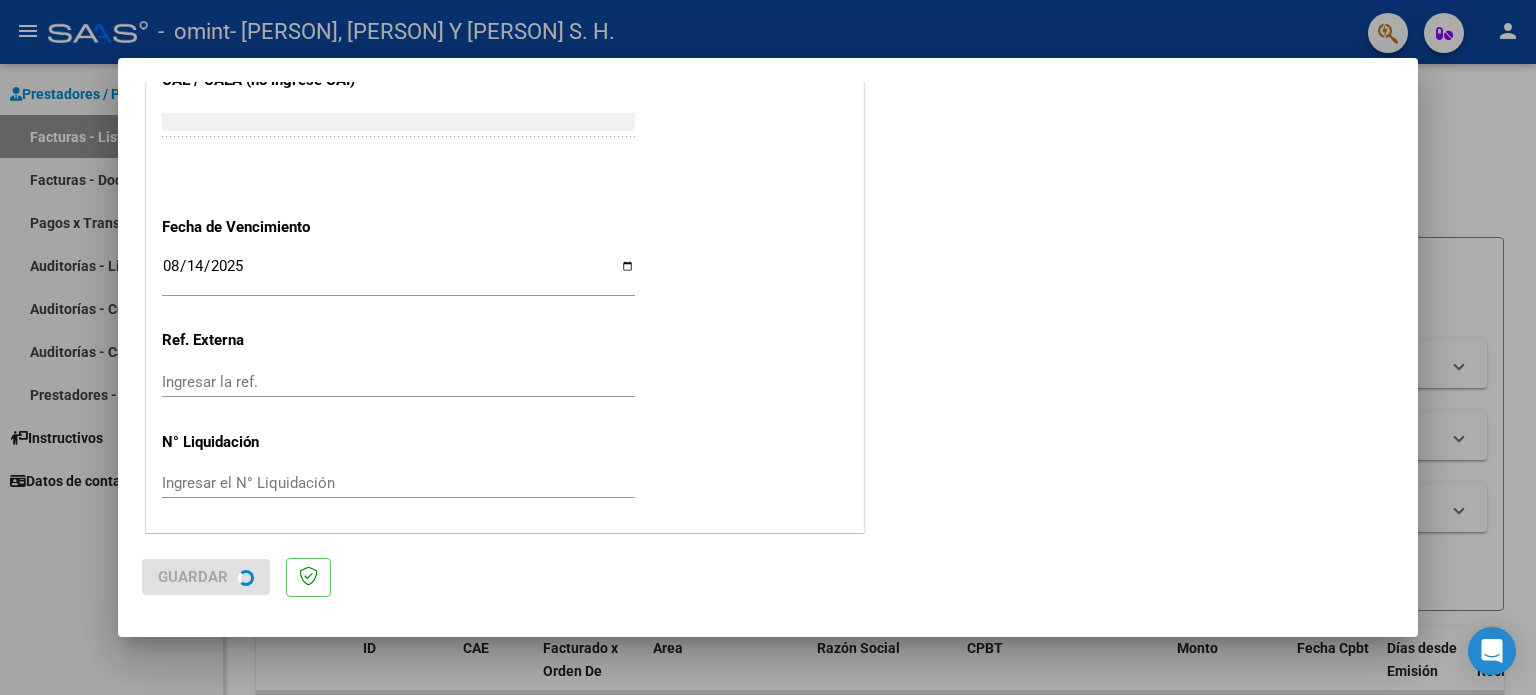 scroll, scrollTop: 0, scrollLeft: 0, axis: both 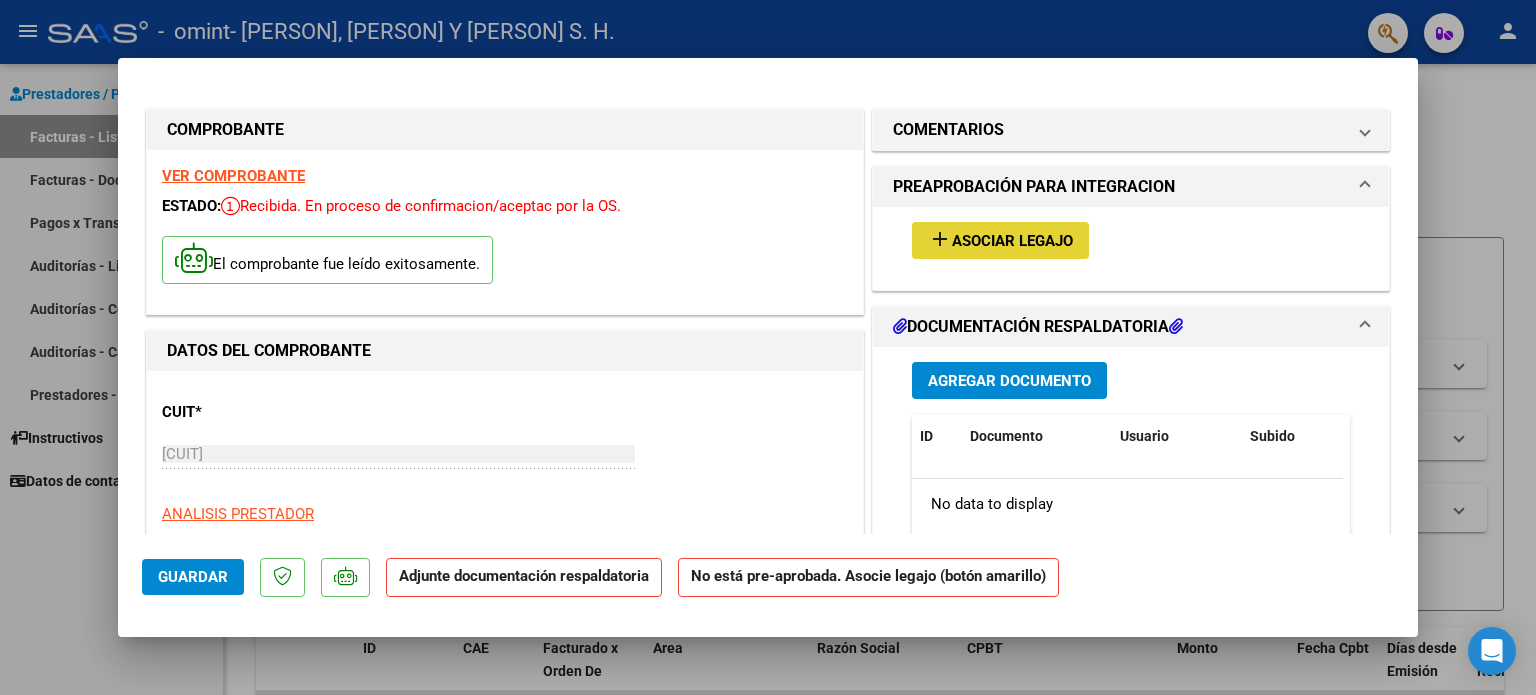 click on "Asociar Legajo" at bounding box center [1012, 241] 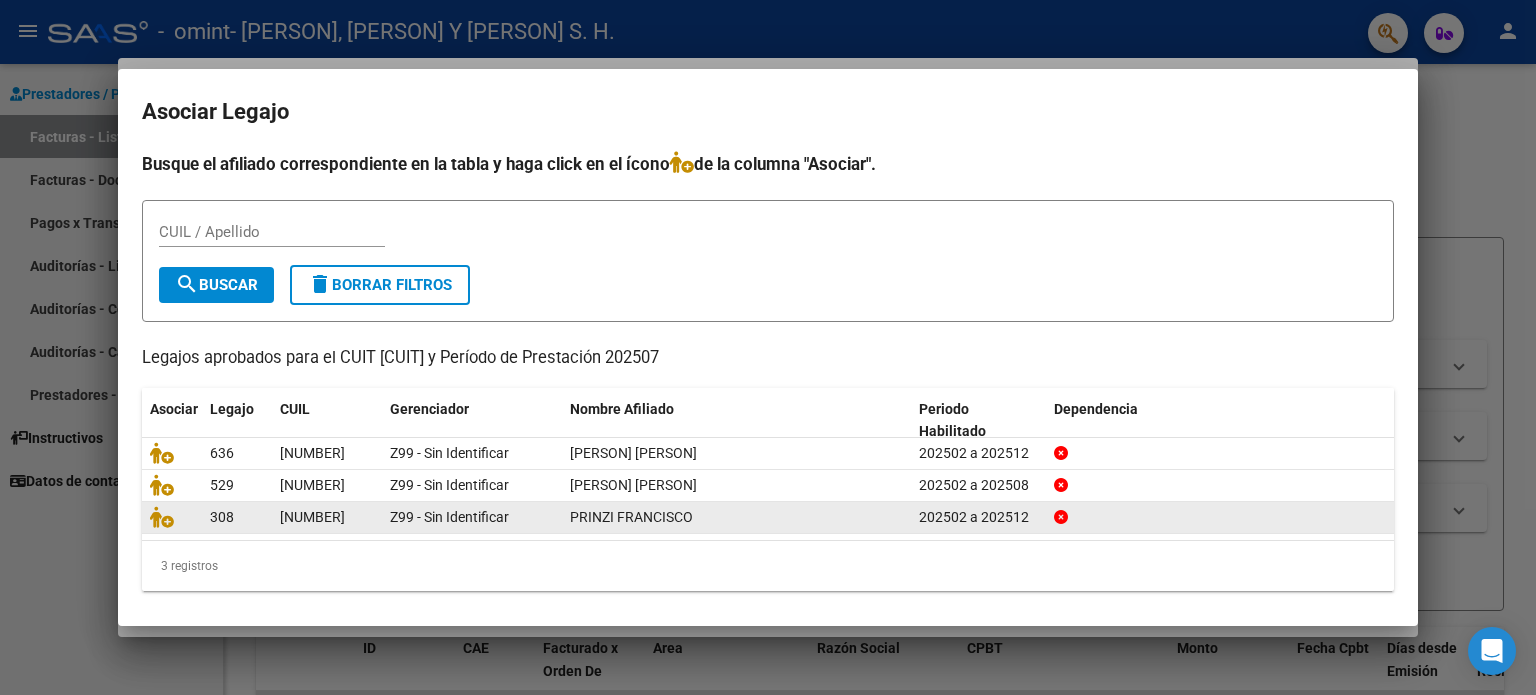 click on "PRINZI FRANCISCO" 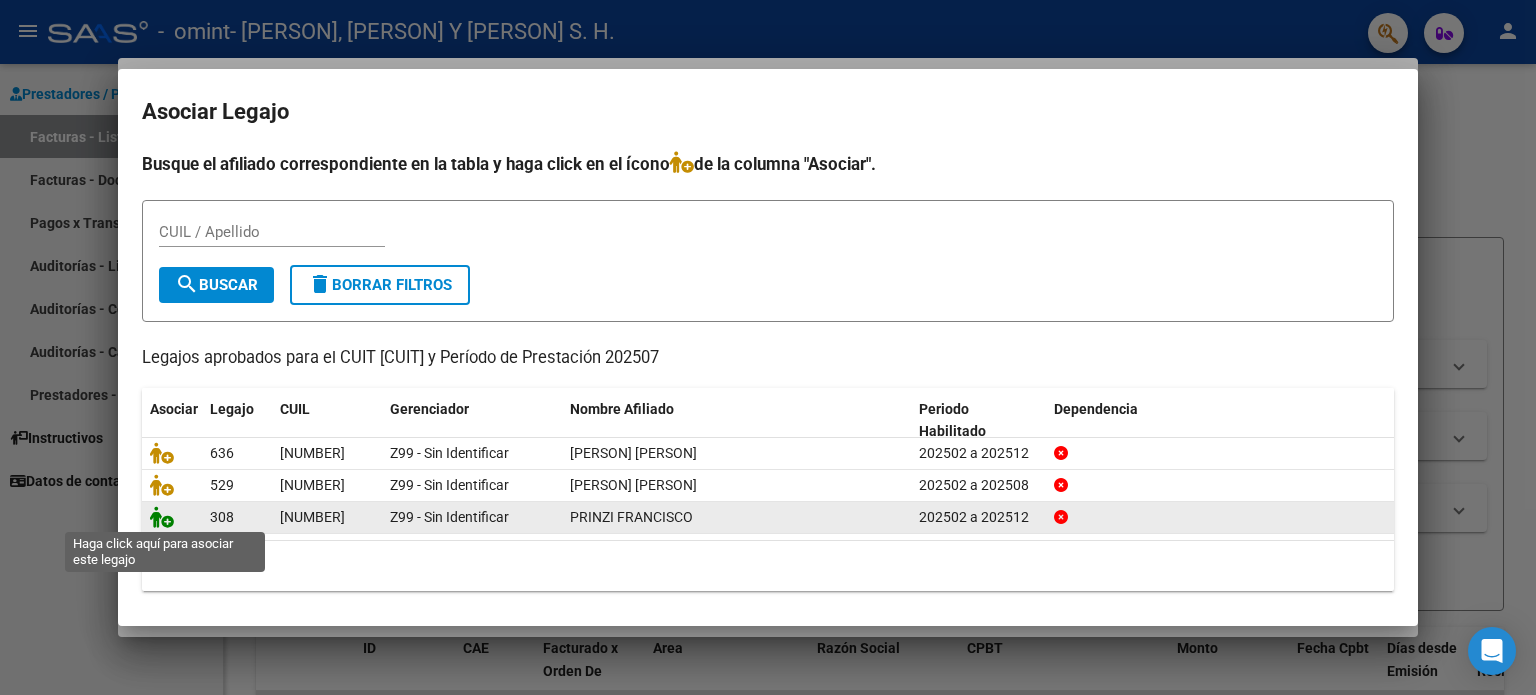 click 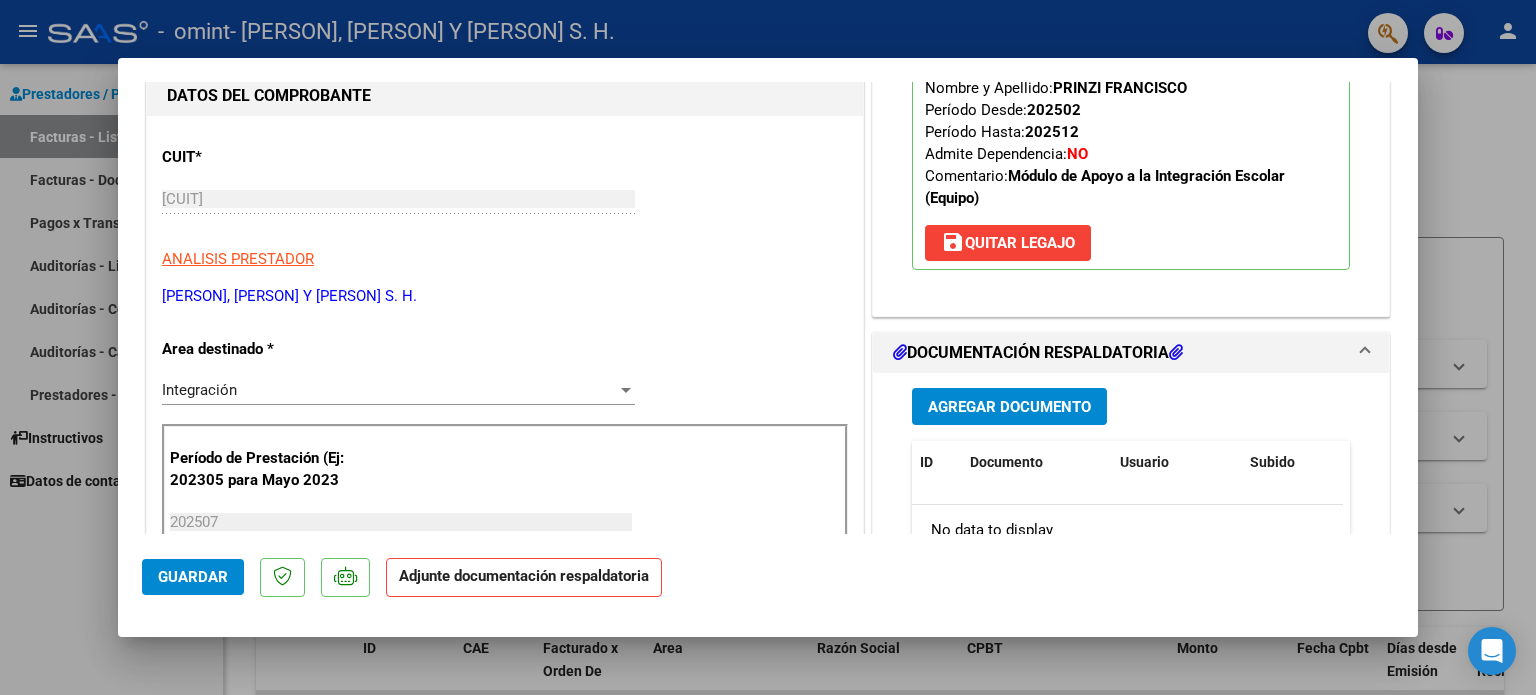 scroll, scrollTop: 300, scrollLeft: 0, axis: vertical 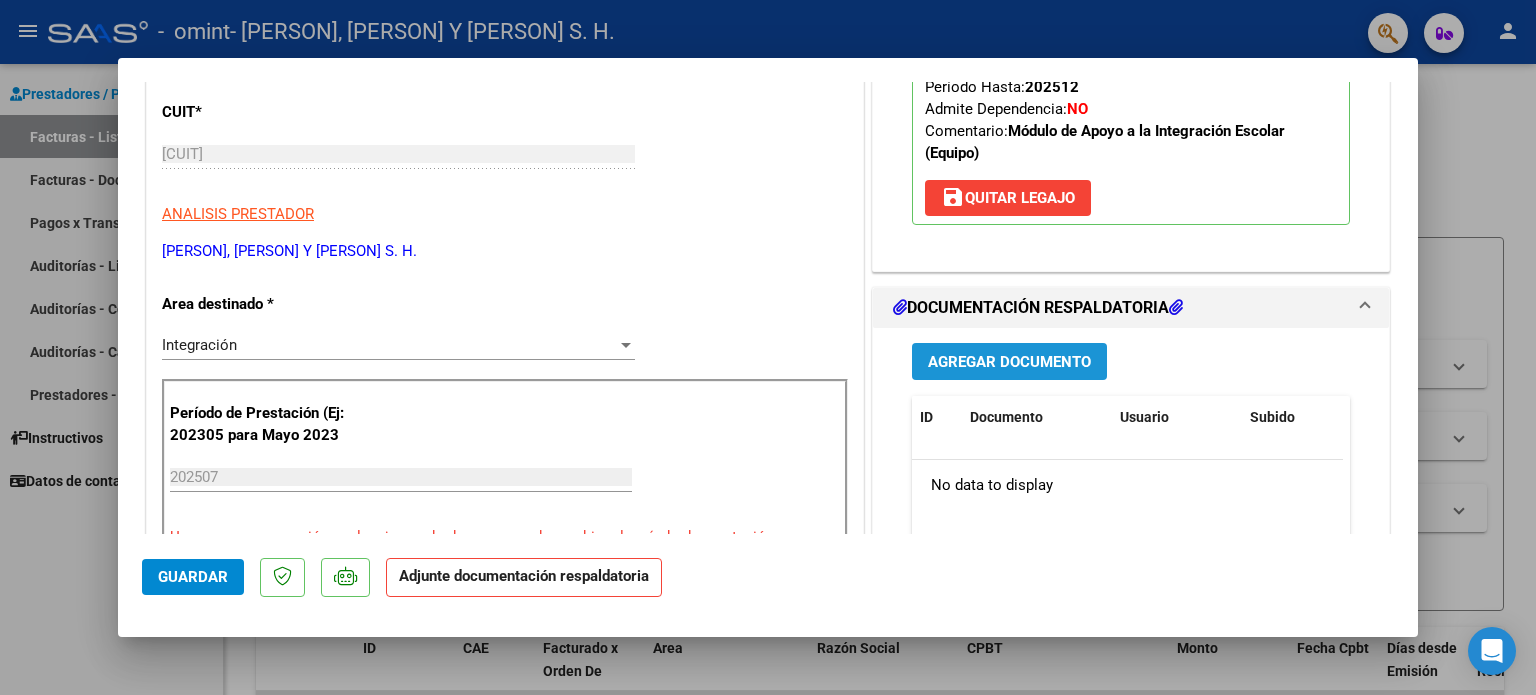 click on "Agregar Documento" at bounding box center [1009, 362] 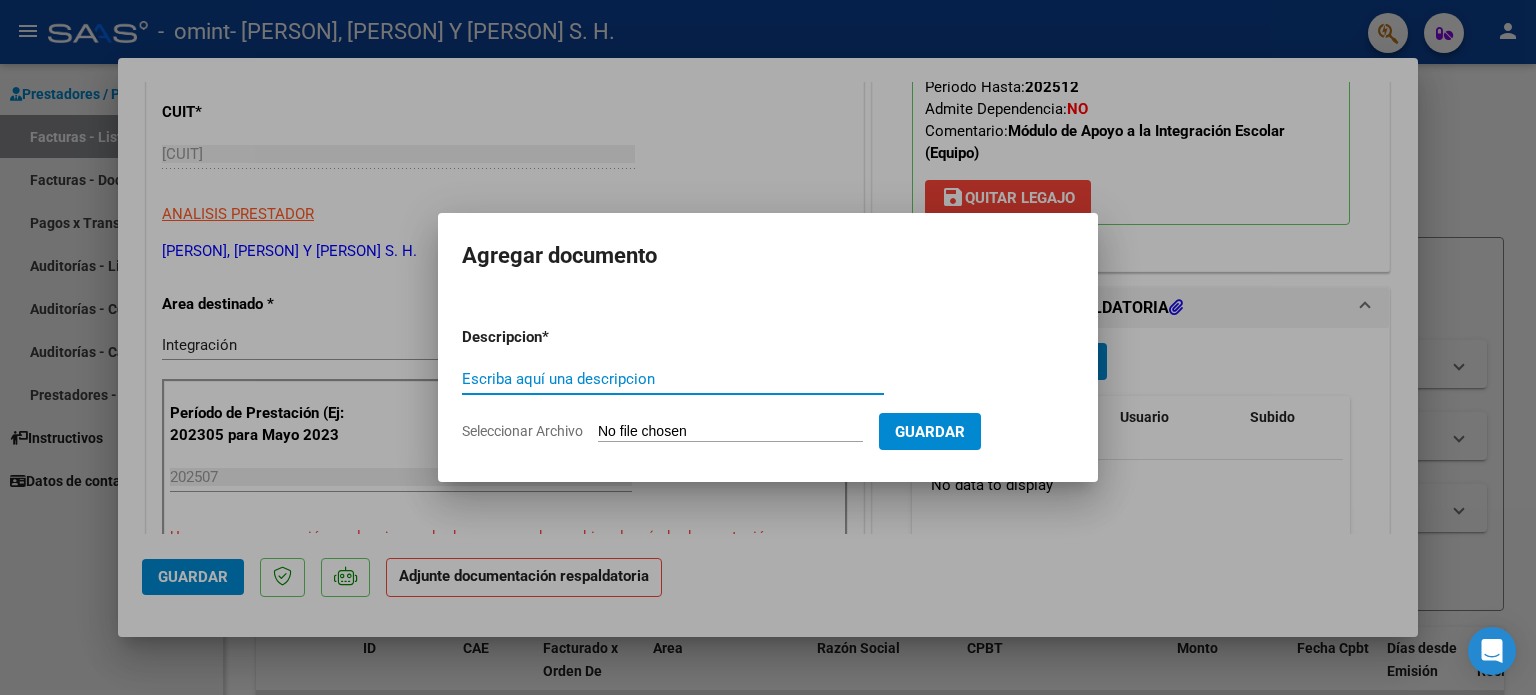 click on "Descripcion  *   Escriba aquí una descripcion  Seleccionar Archivo Guardar" at bounding box center [768, 384] 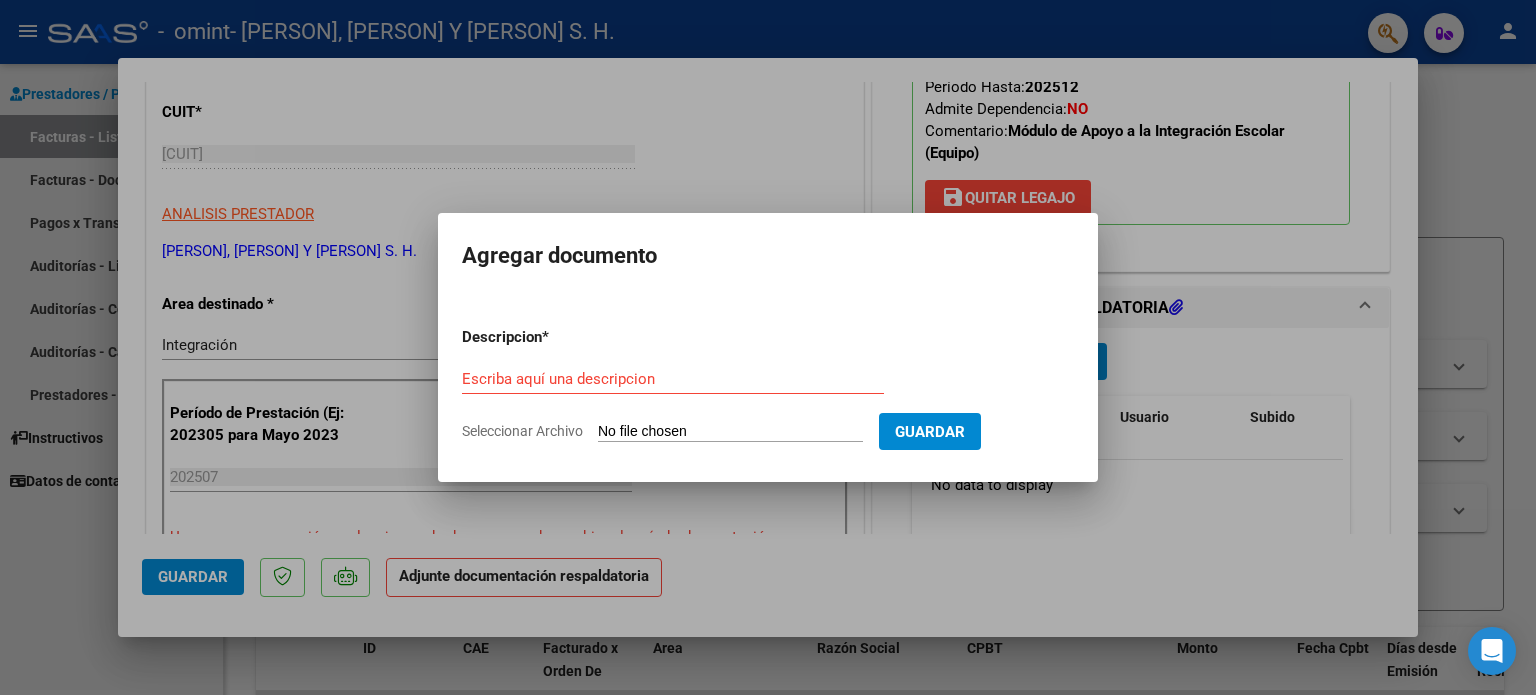 click on "Escriba aquí una descripcion" at bounding box center [673, 379] 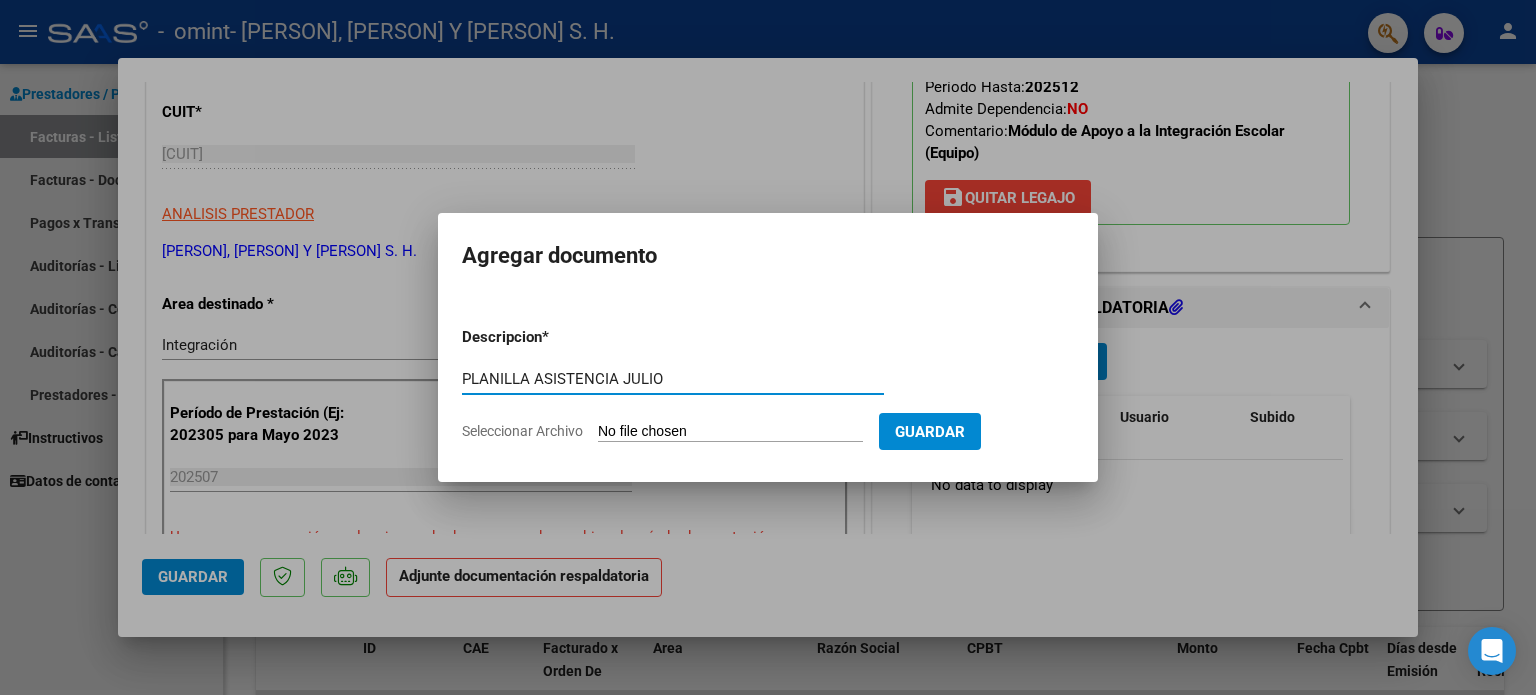 type on "PLANILLA ASISTENCIA JULIO" 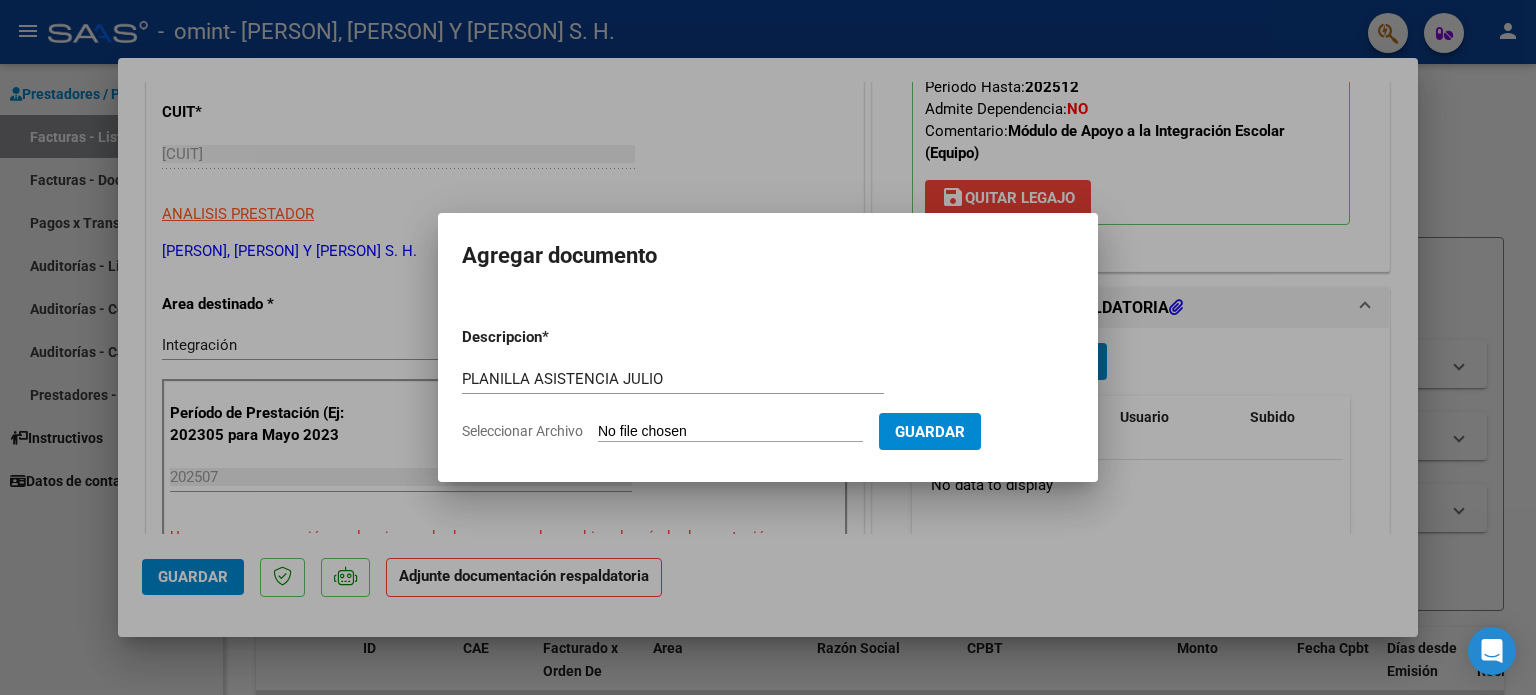 click on "Seleccionar Archivo" at bounding box center (730, 432) 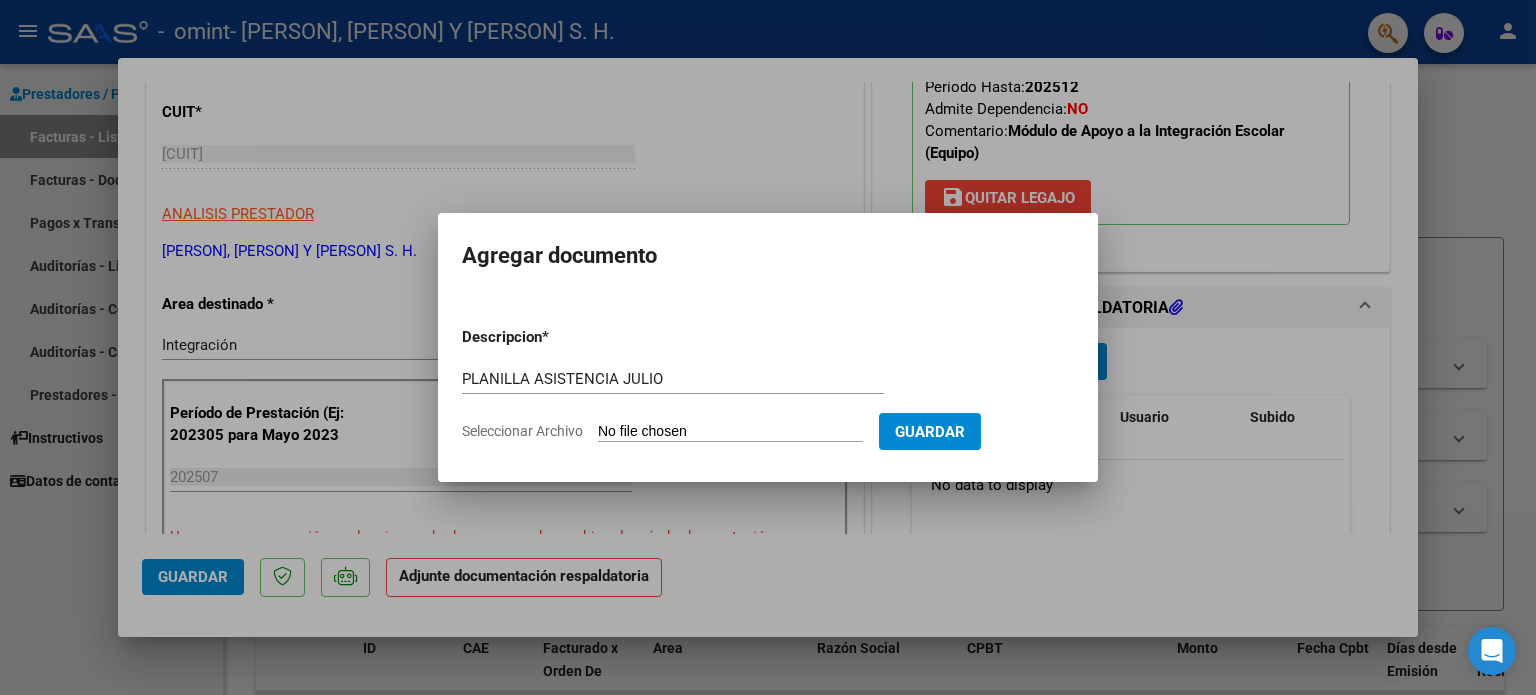 type on "C:\fakepath\PLANILLA [PERSON].pdf" 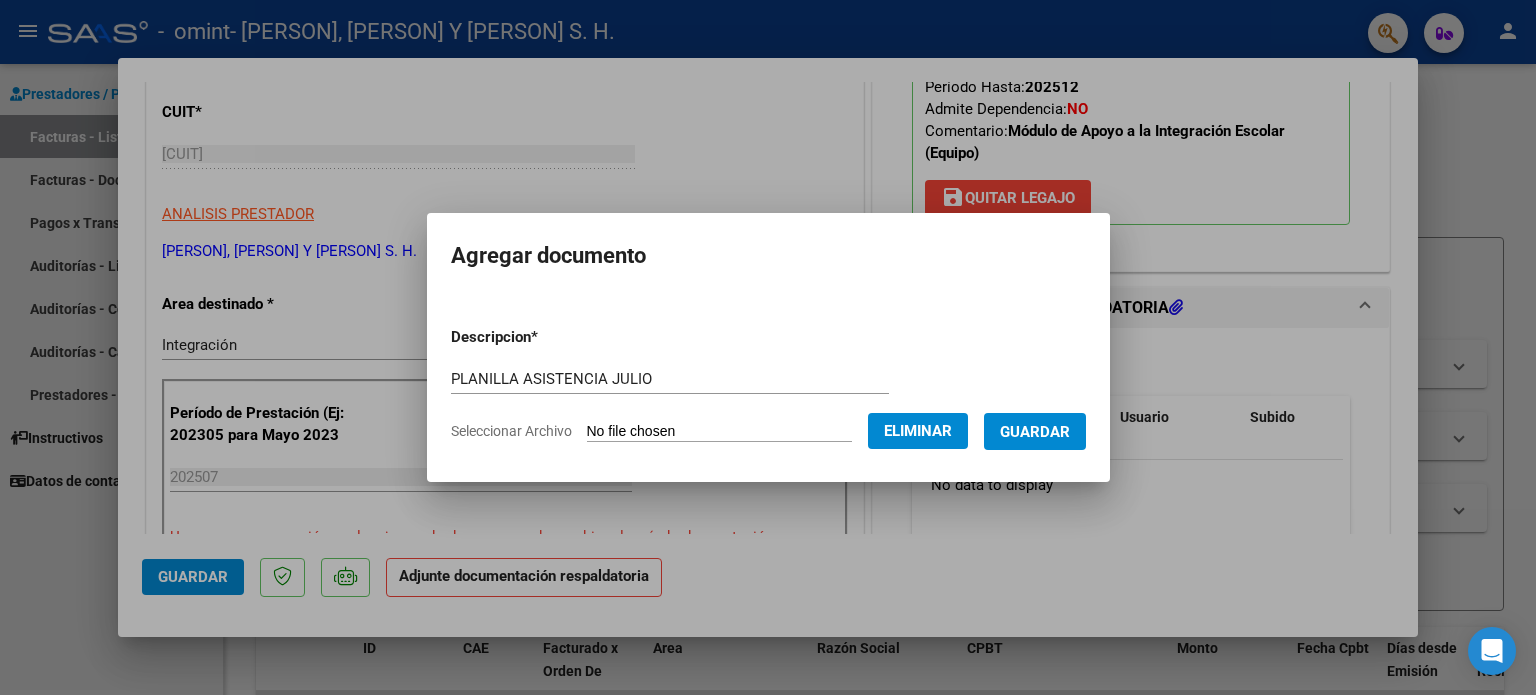 click on "Guardar" at bounding box center [1035, 432] 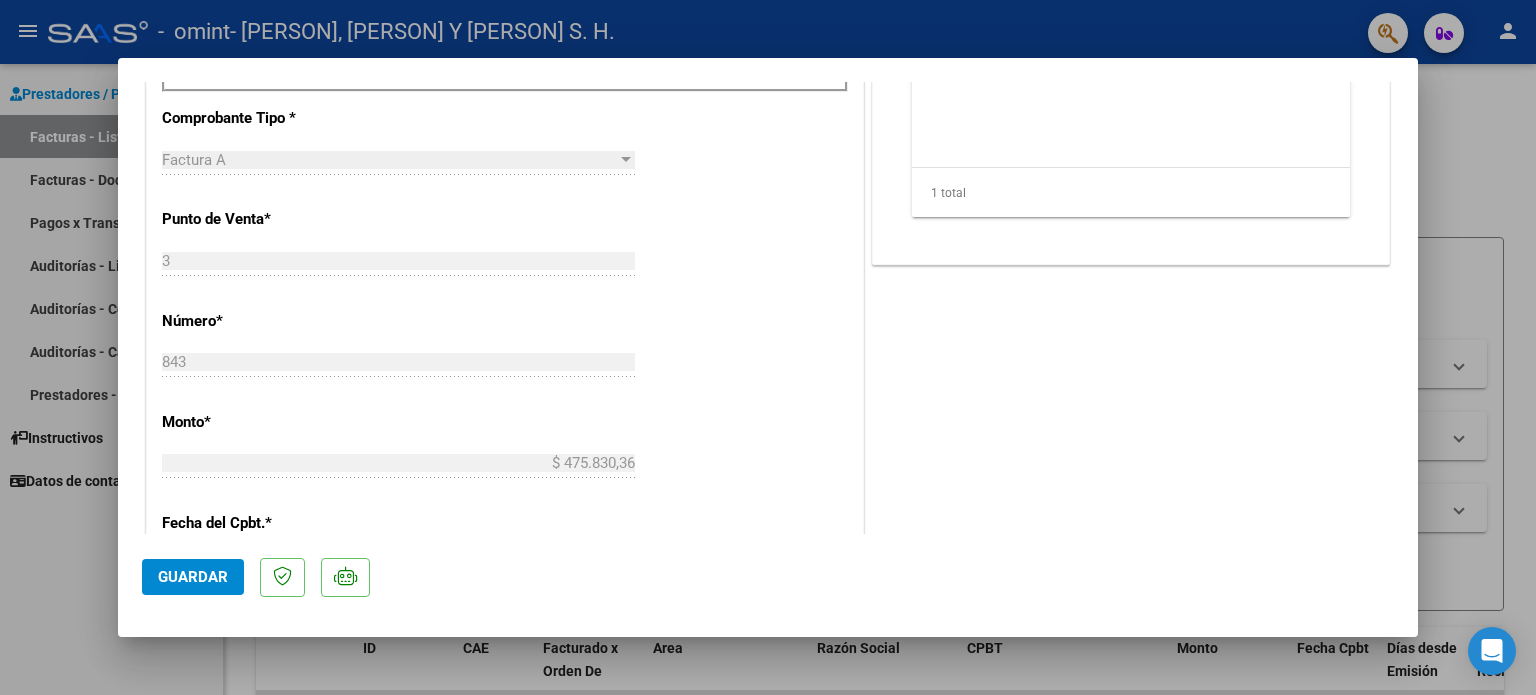 scroll, scrollTop: 900, scrollLeft: 0, axis: vertical 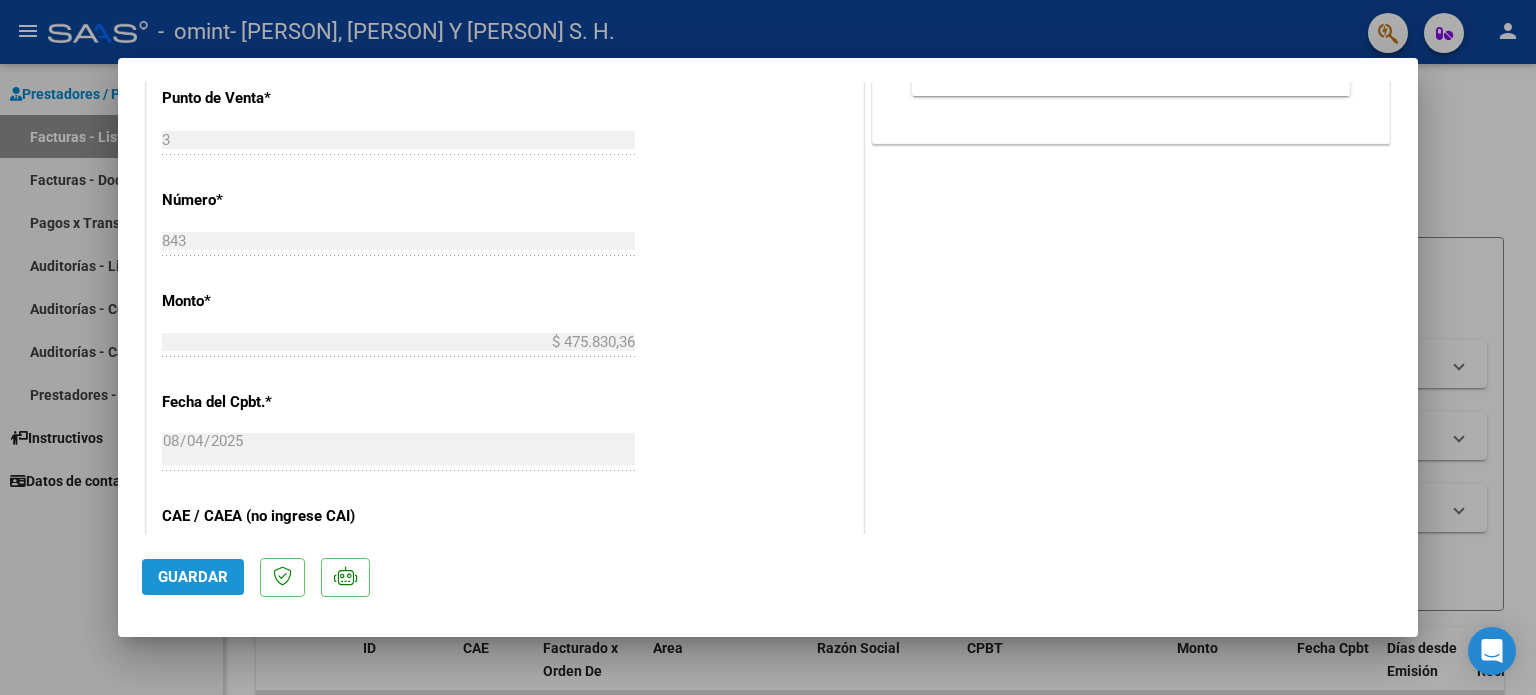 click on "Guardar" 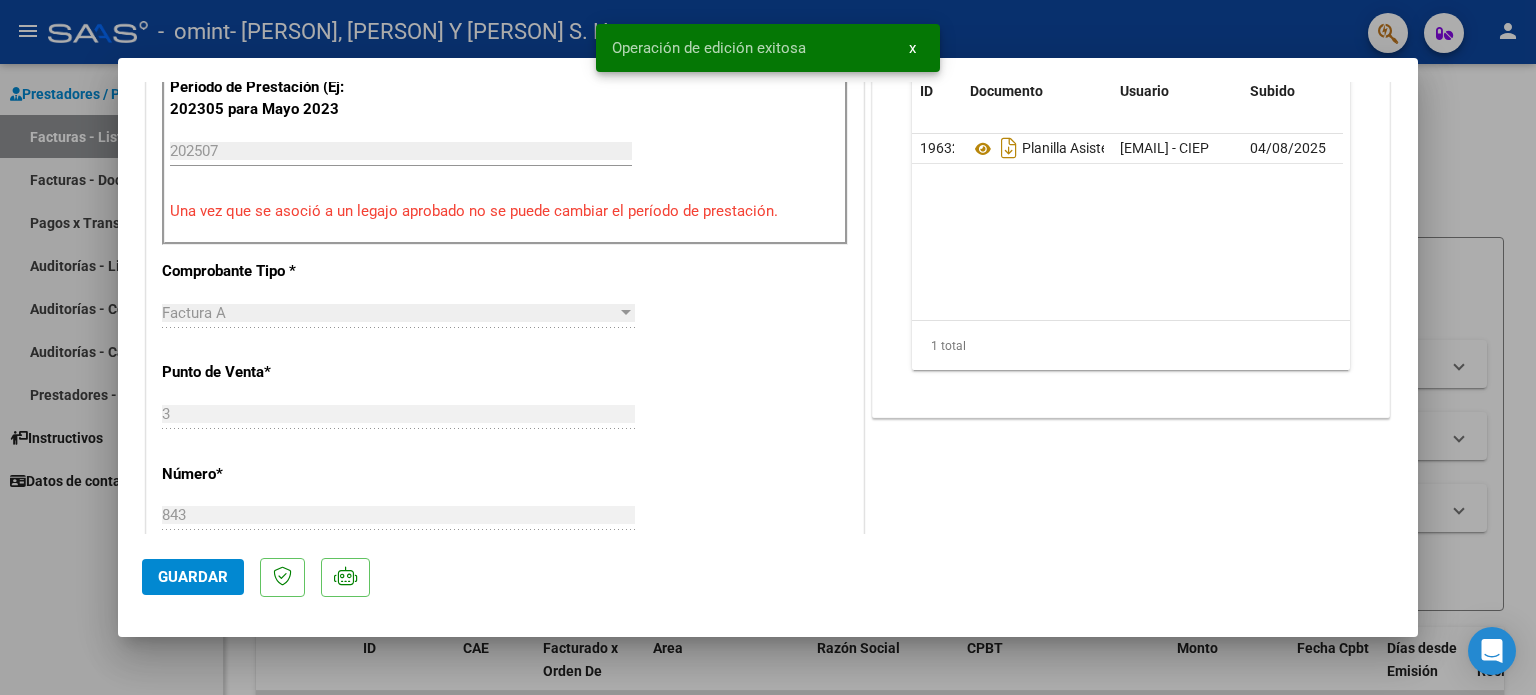 scroll, scrollTop: 600, scrollLeft: 0, axis: vertical 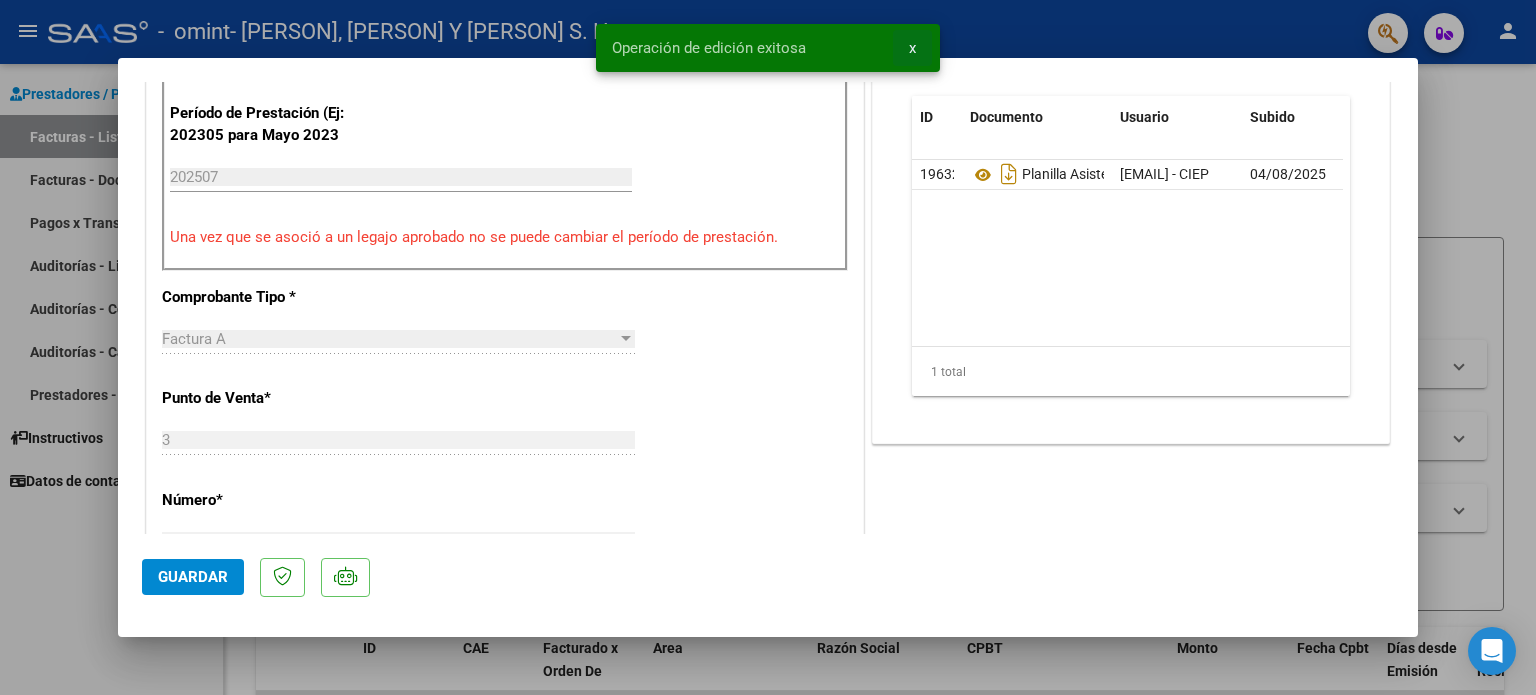click on "x" at bounding box center [912, 48] 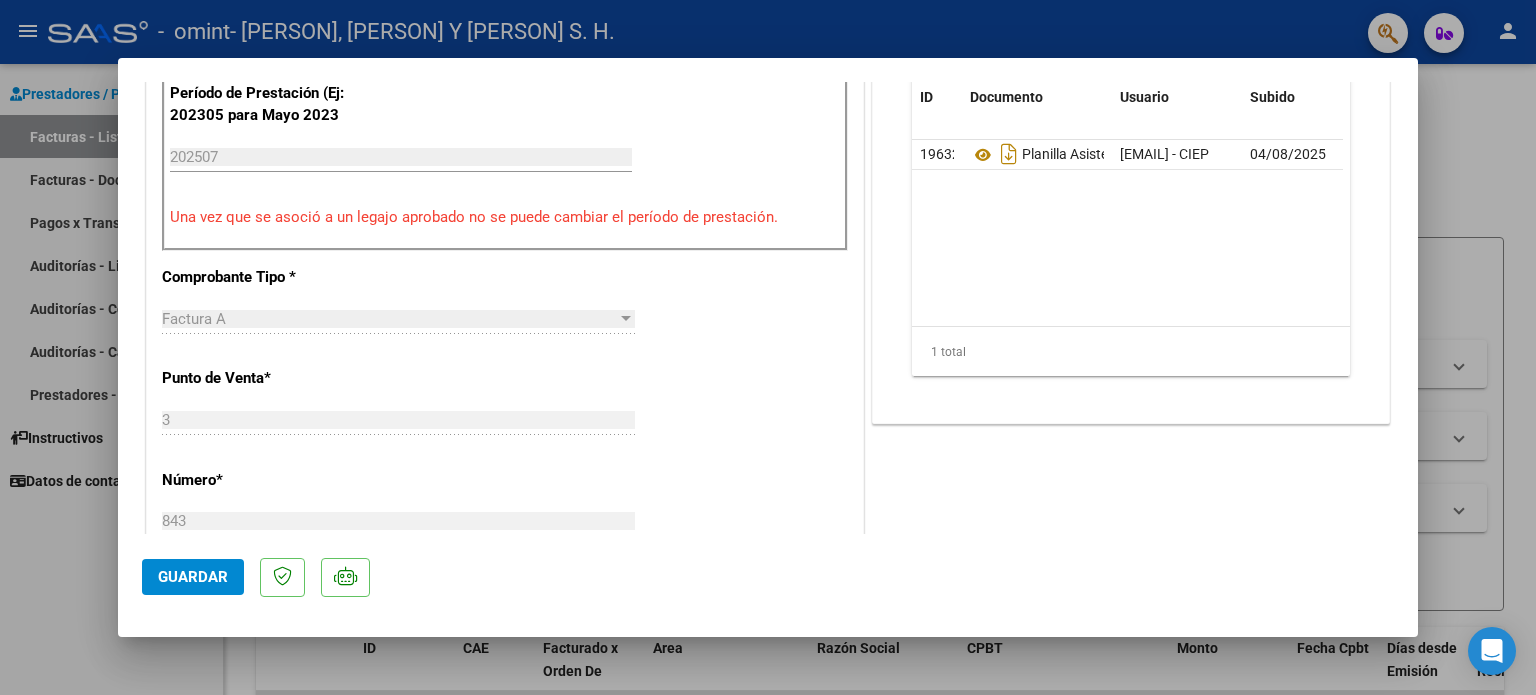scroll, scrollTop: 640, scrollLeft: 0, axis: vertical 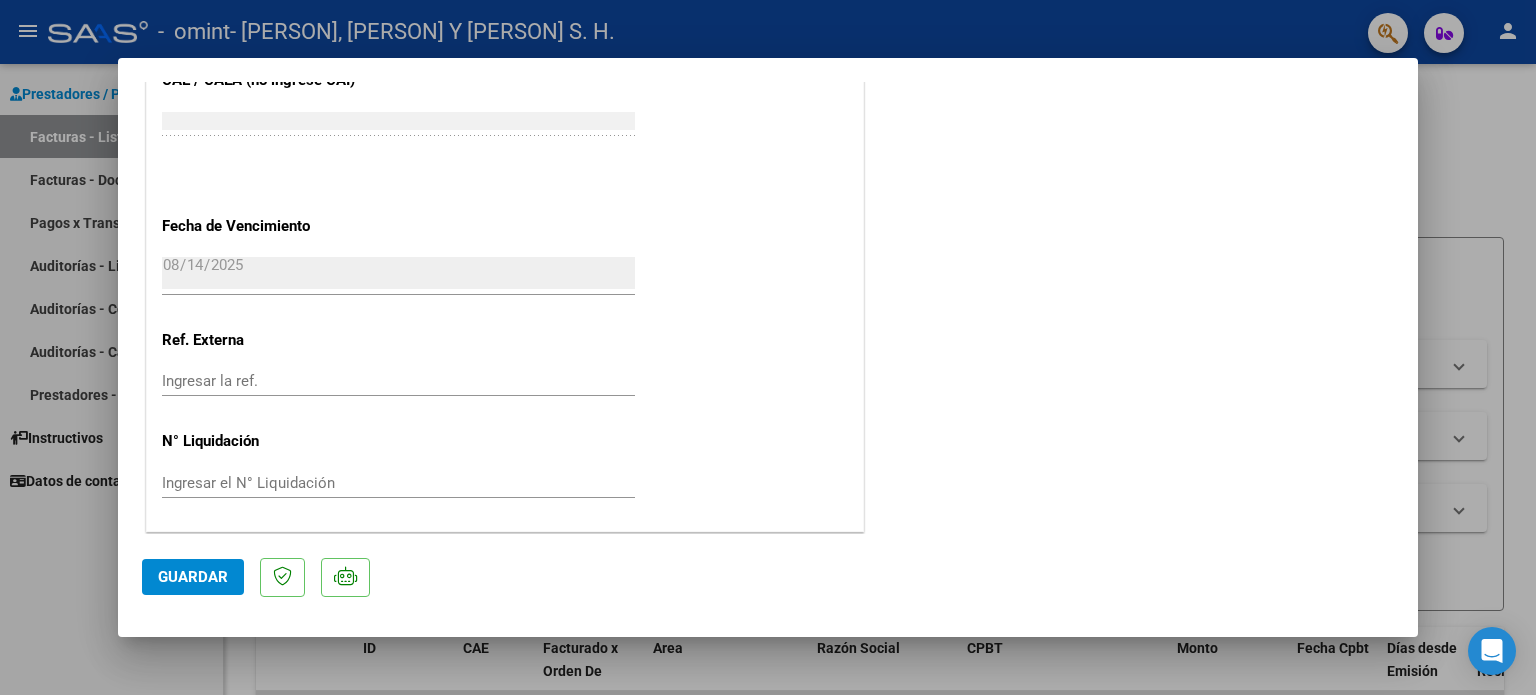 click at bounding box center [768, 347] 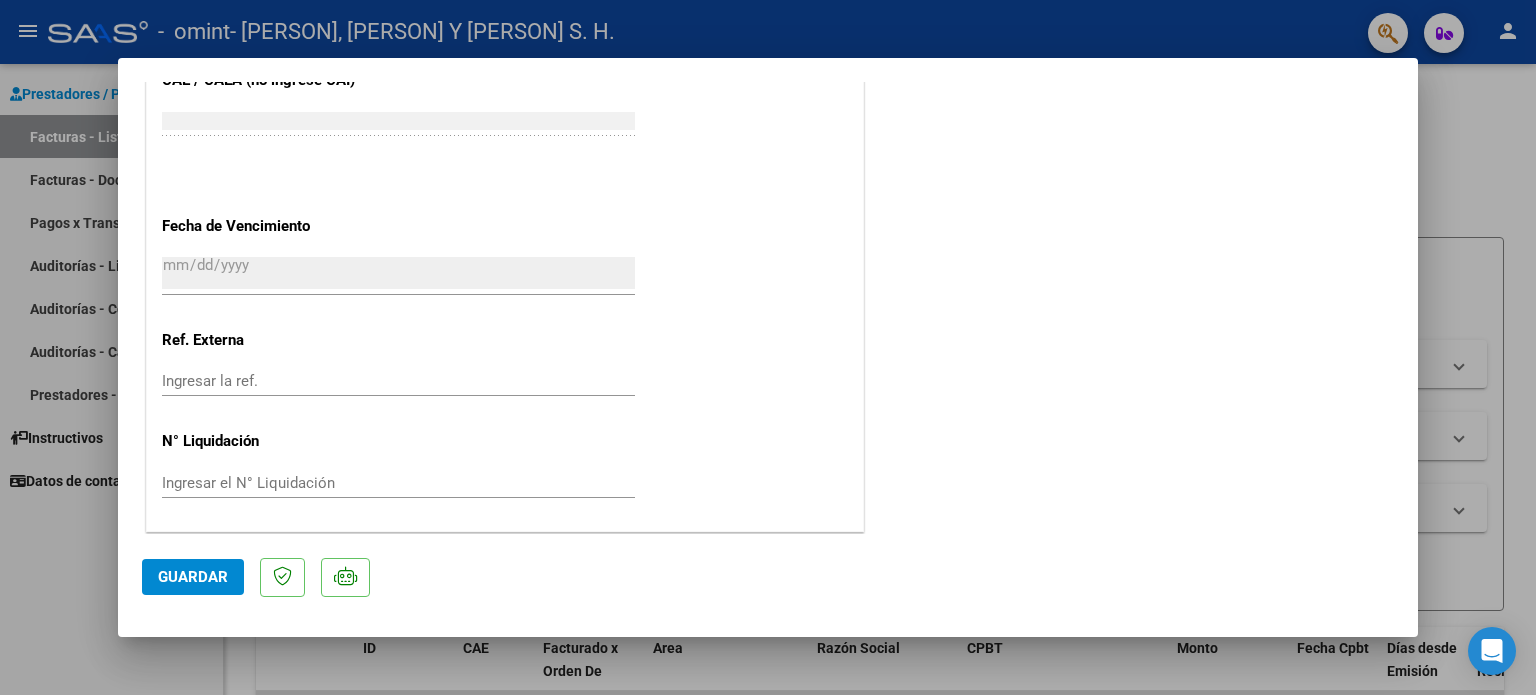 scroll, scrollTop: 1274, scrollLeft: 0, axis: vertical 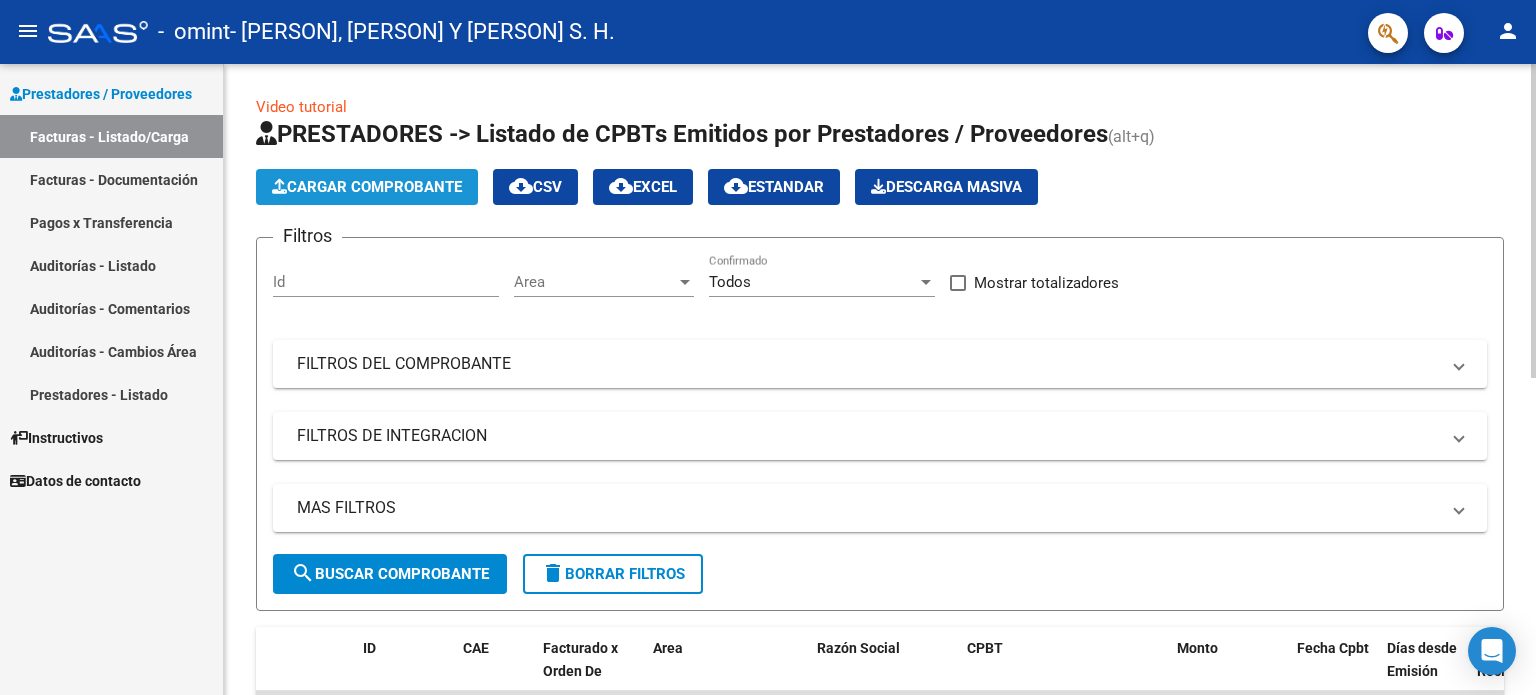 click on "Cargar Comprobante" 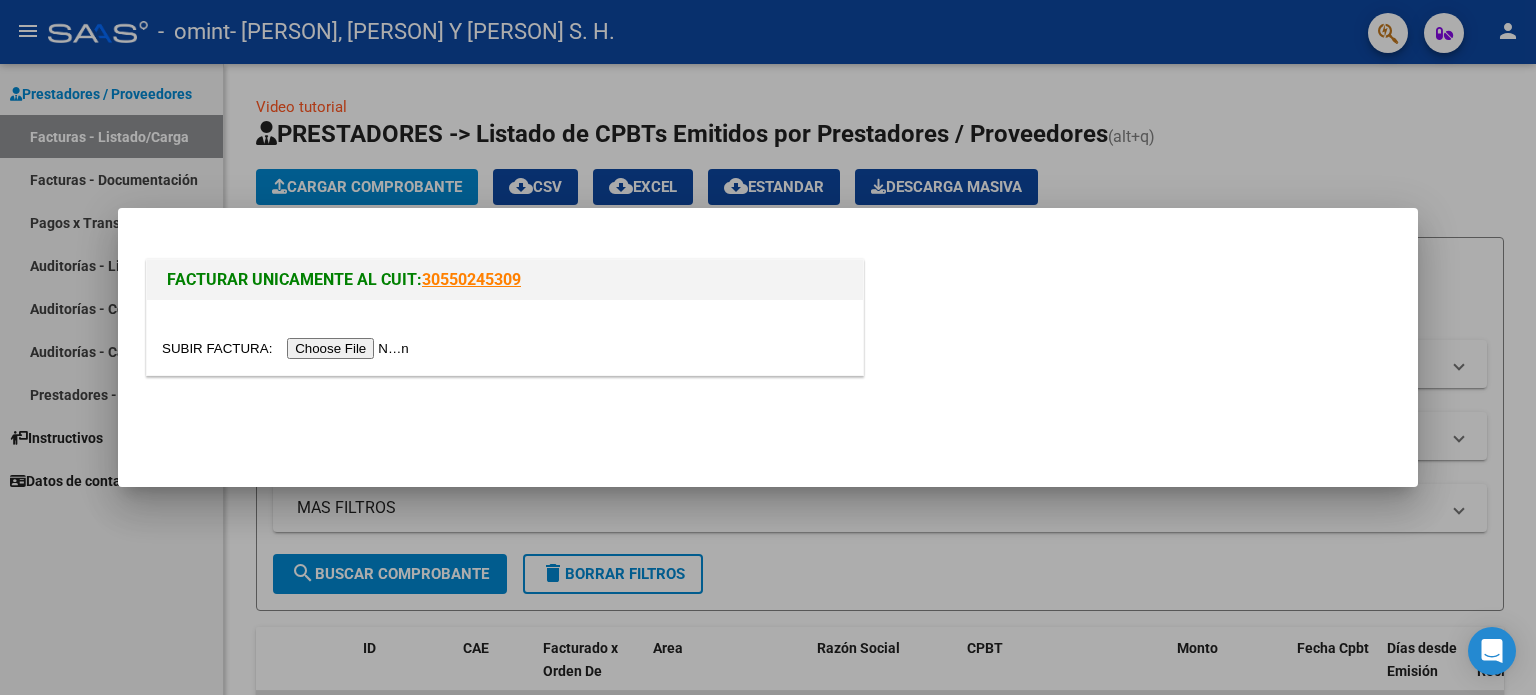 click at bounding box center [288, 348] 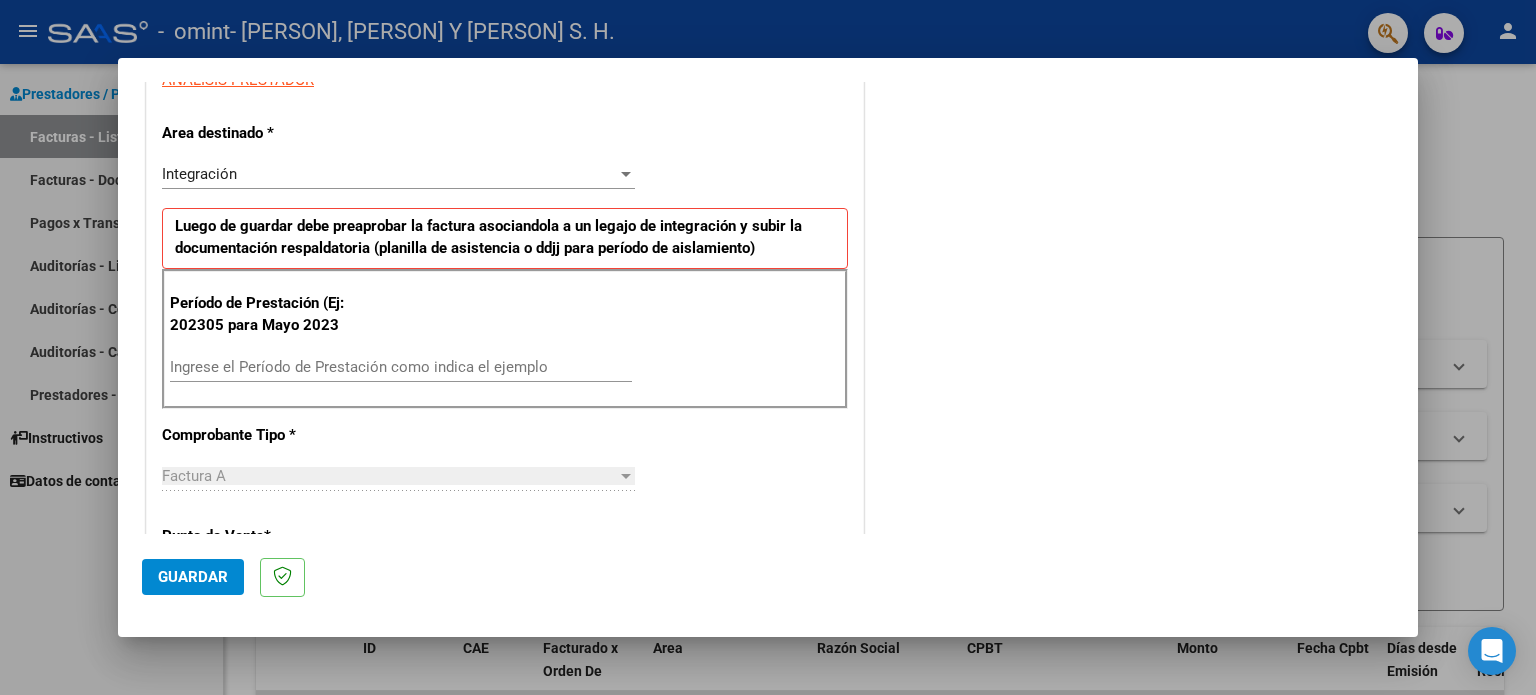 scroll, scrollTop: 500, scrollLeft: 0, axis: vertical 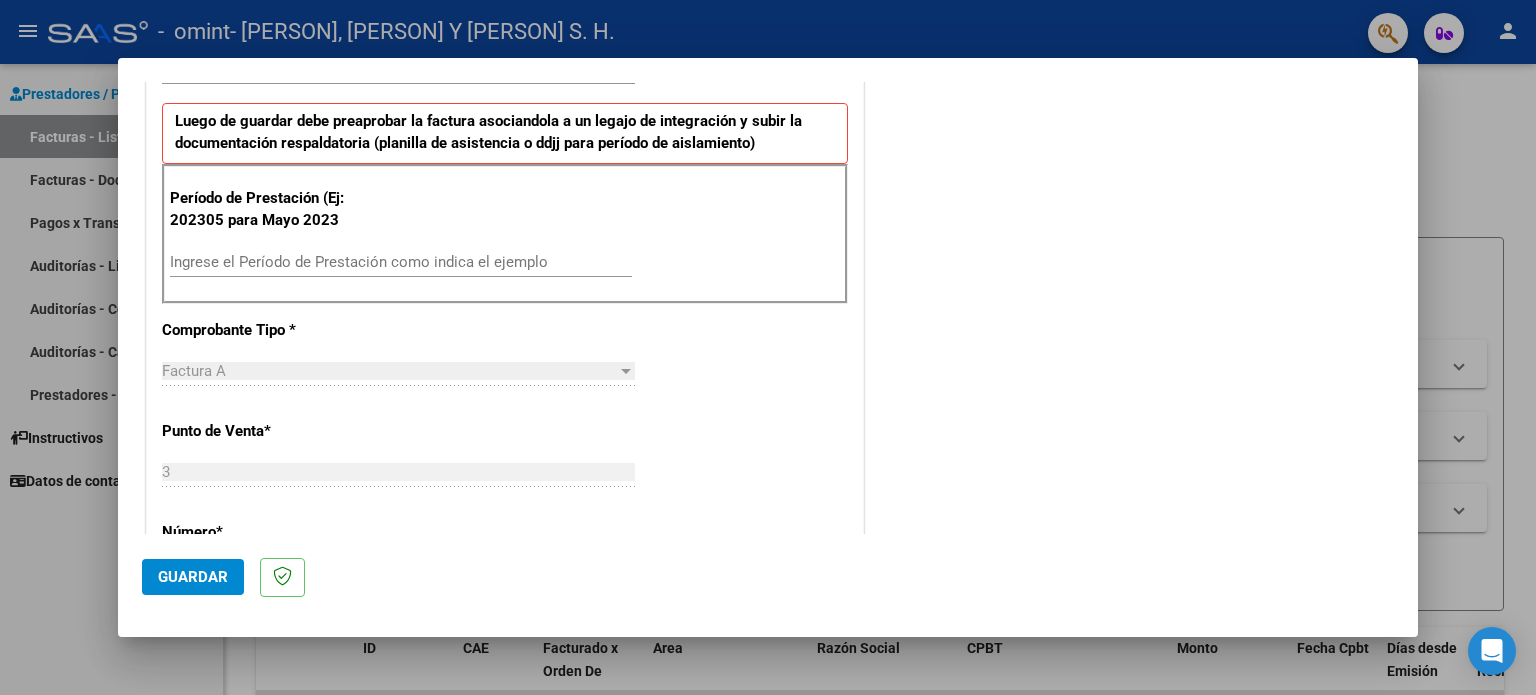 click on "Ingrese el Período de Prestación como indica el ejemplo" at bounding box center (401, 262) 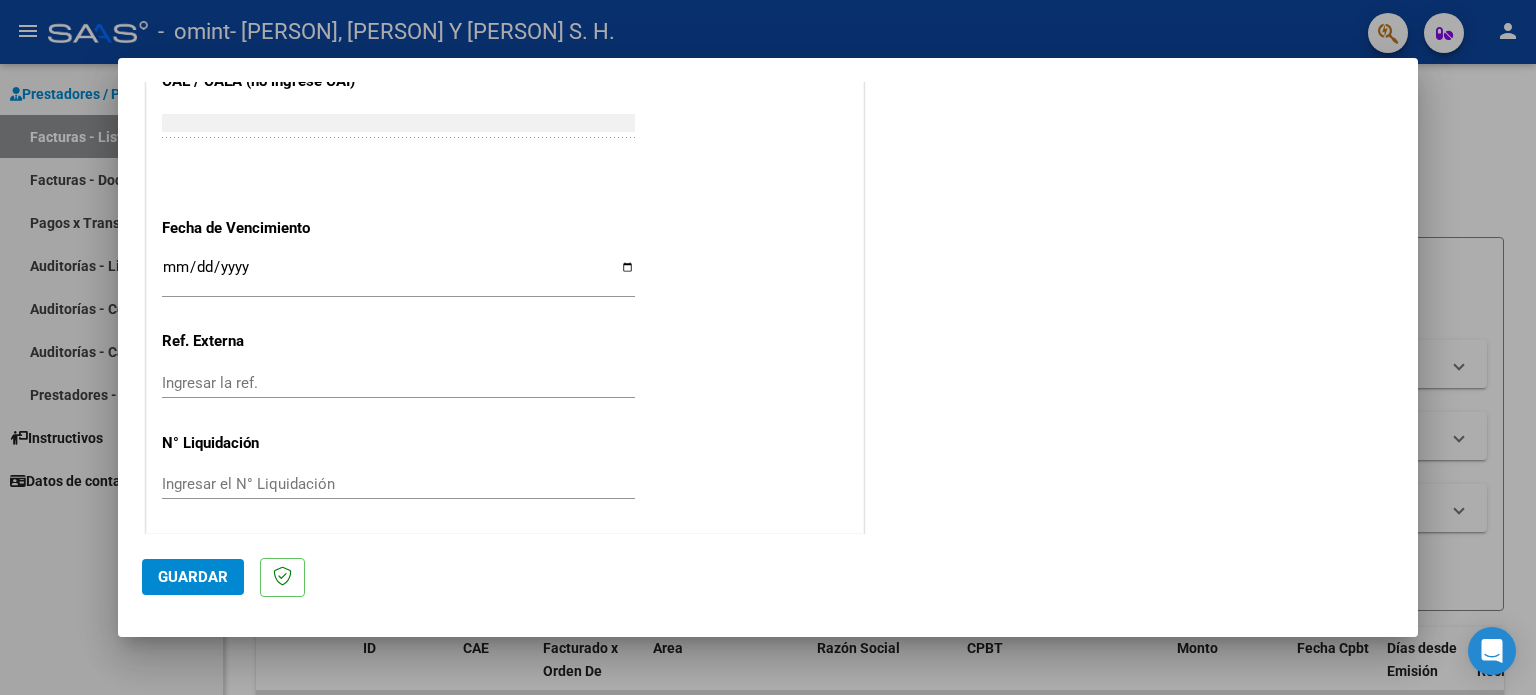 scroll, scrollTop: 1268, scrollLeft: 0, axis: vertical 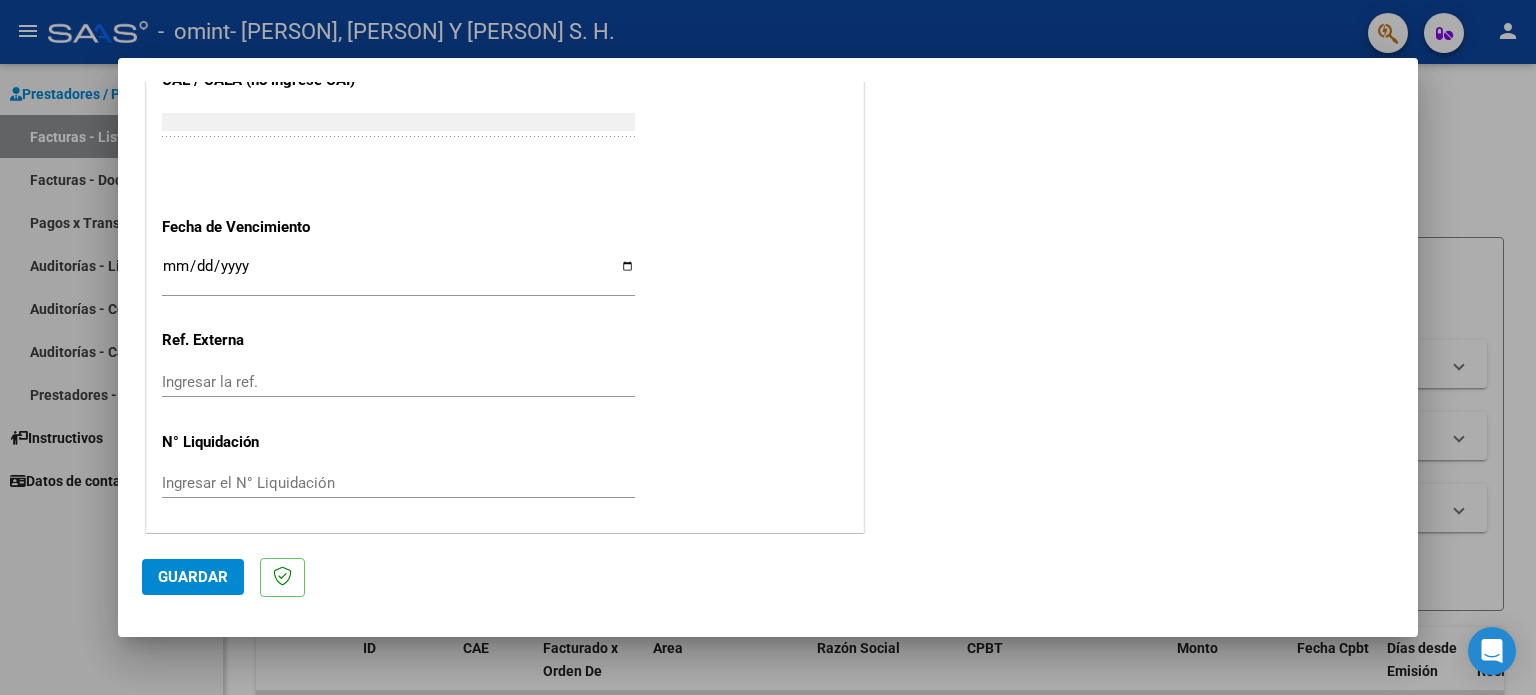 type on "202507" 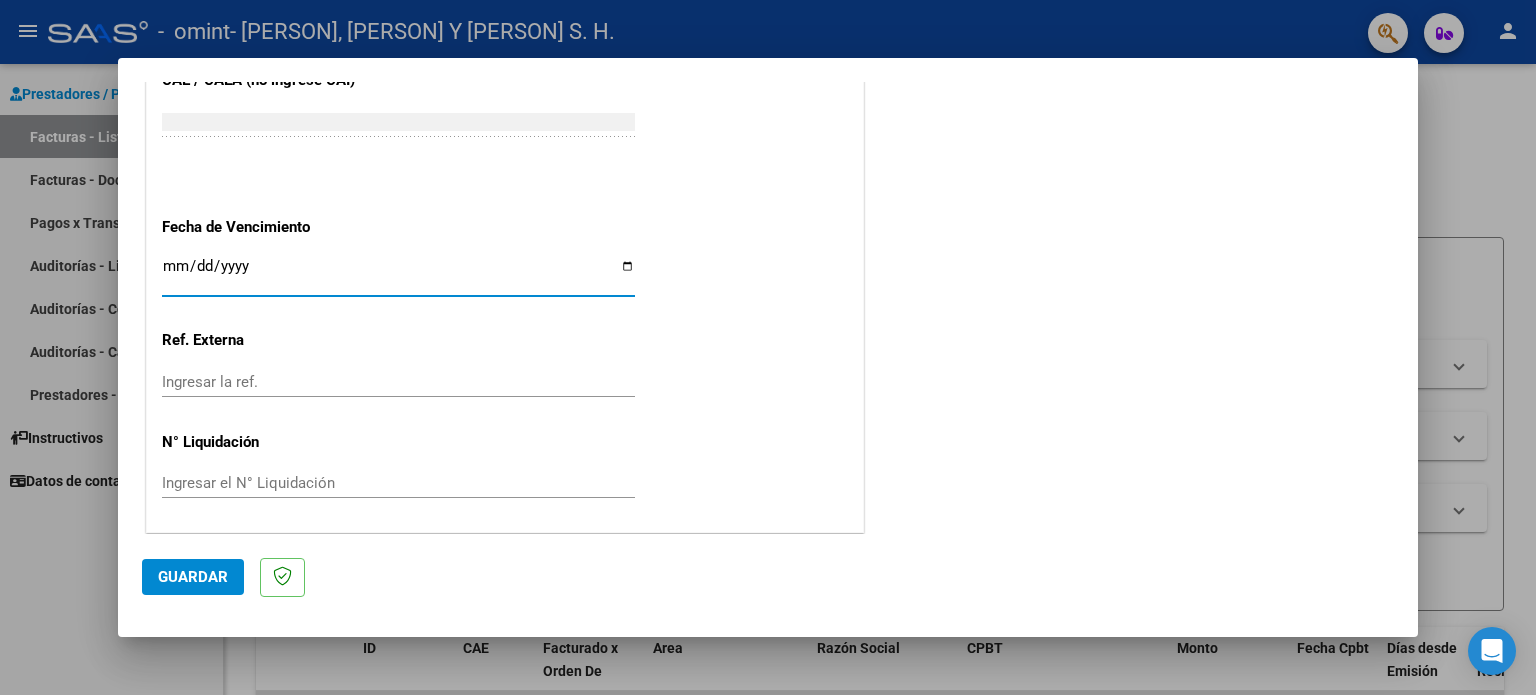 click on "Ingresar la fecha" at bounding box center (398, 274) 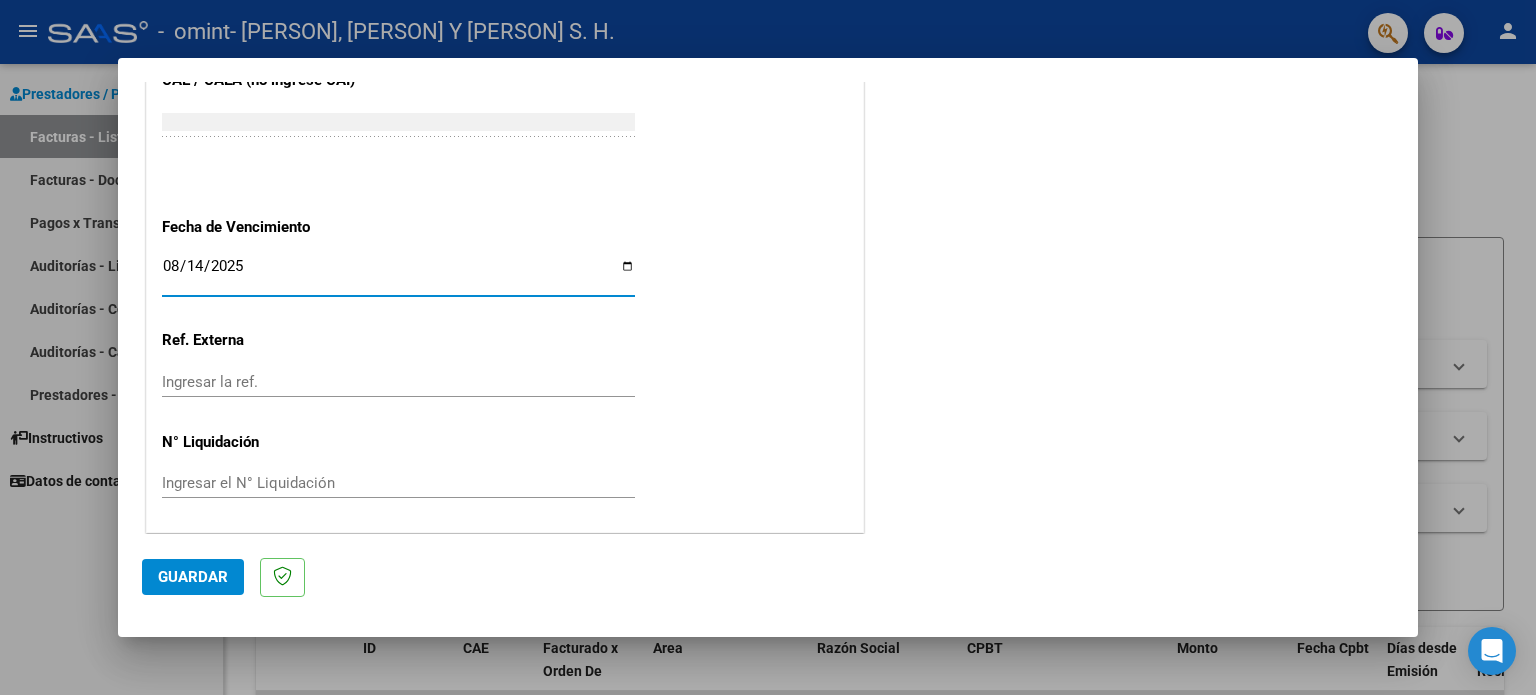 type on "2025-08-14" 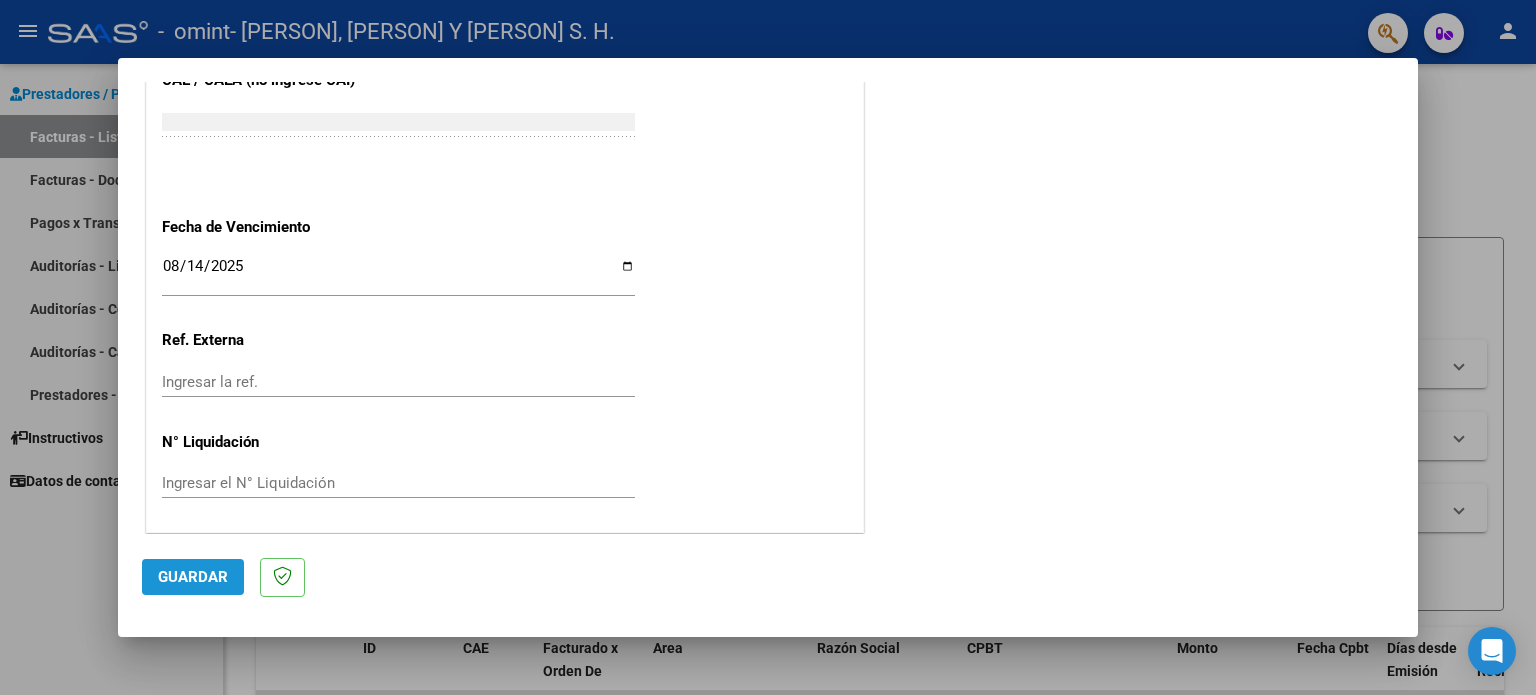 click on "Guardar" 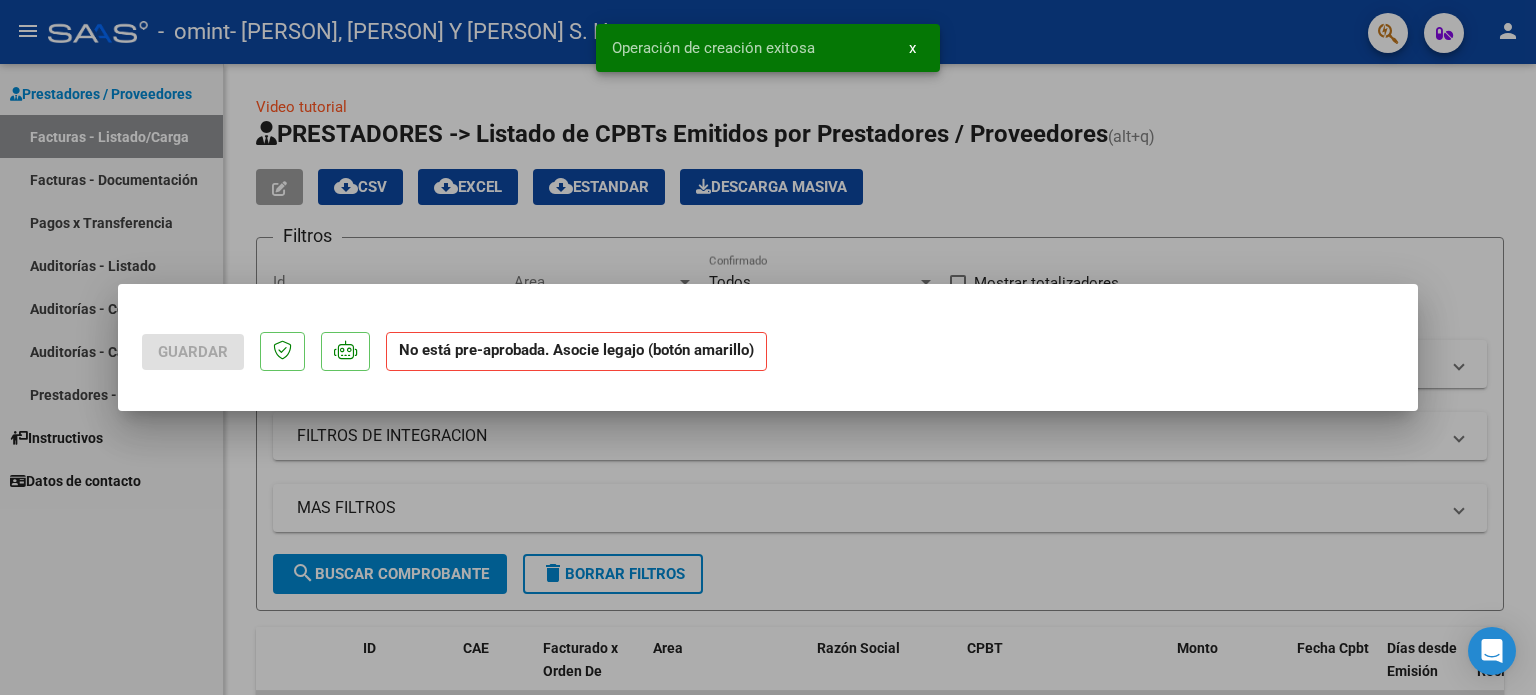 scroll, scrollTop: 0, scrollLeft: 0, axis: both 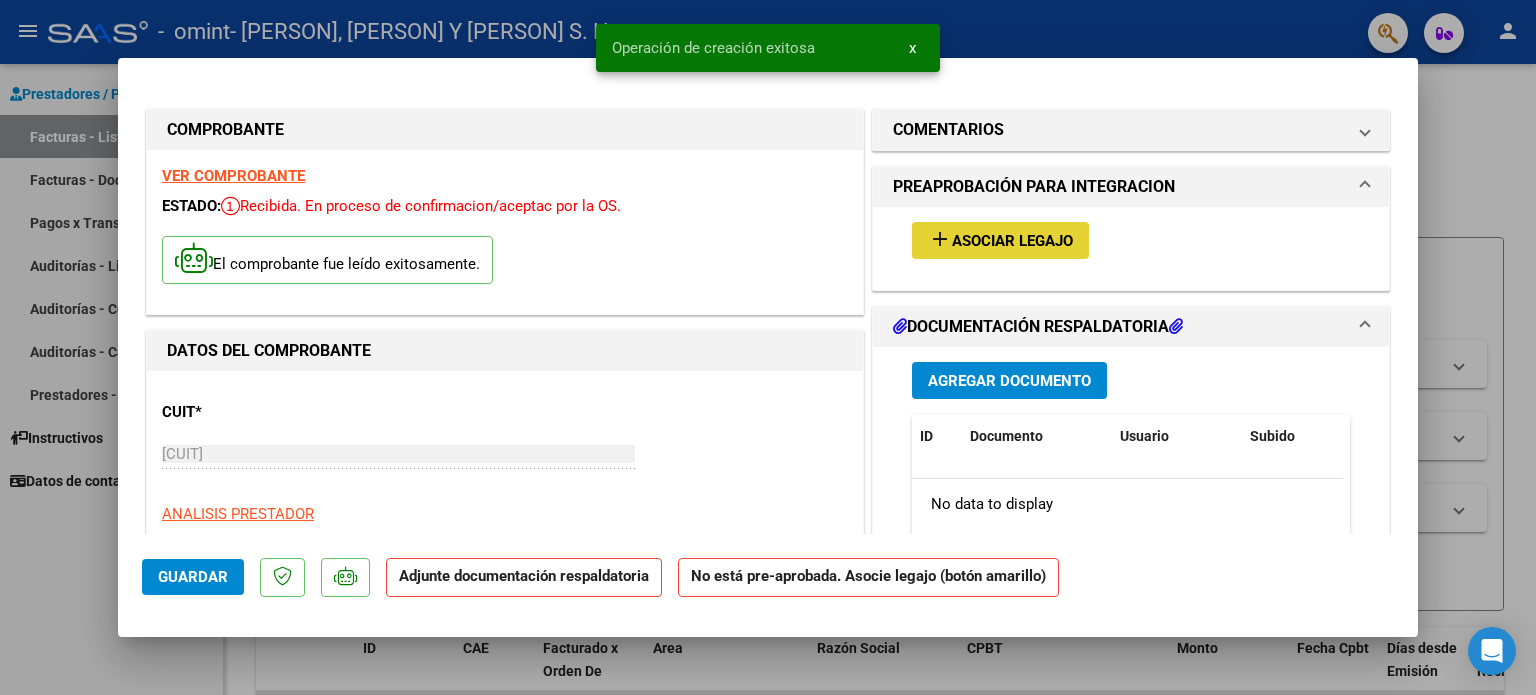 click on "Asociar Legajo" at bounding box center [1012, 241] 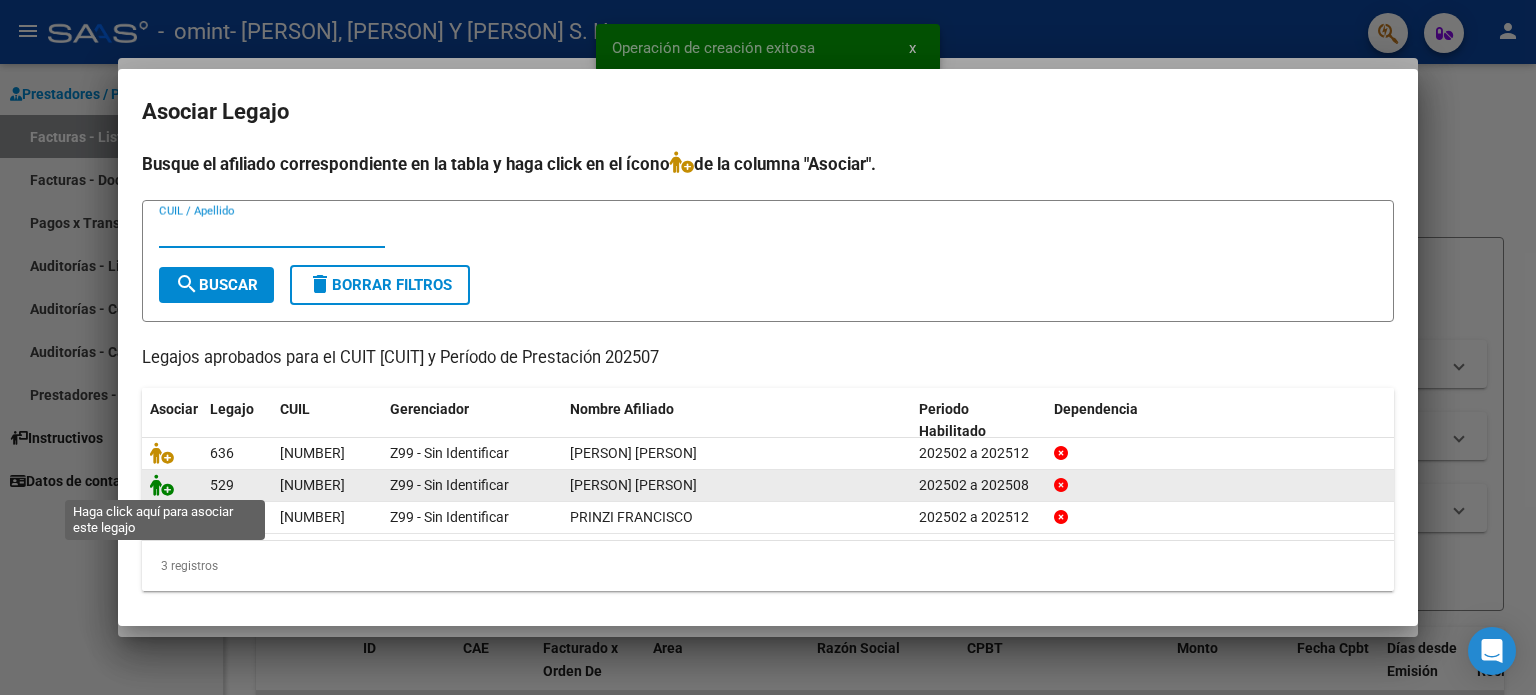 click 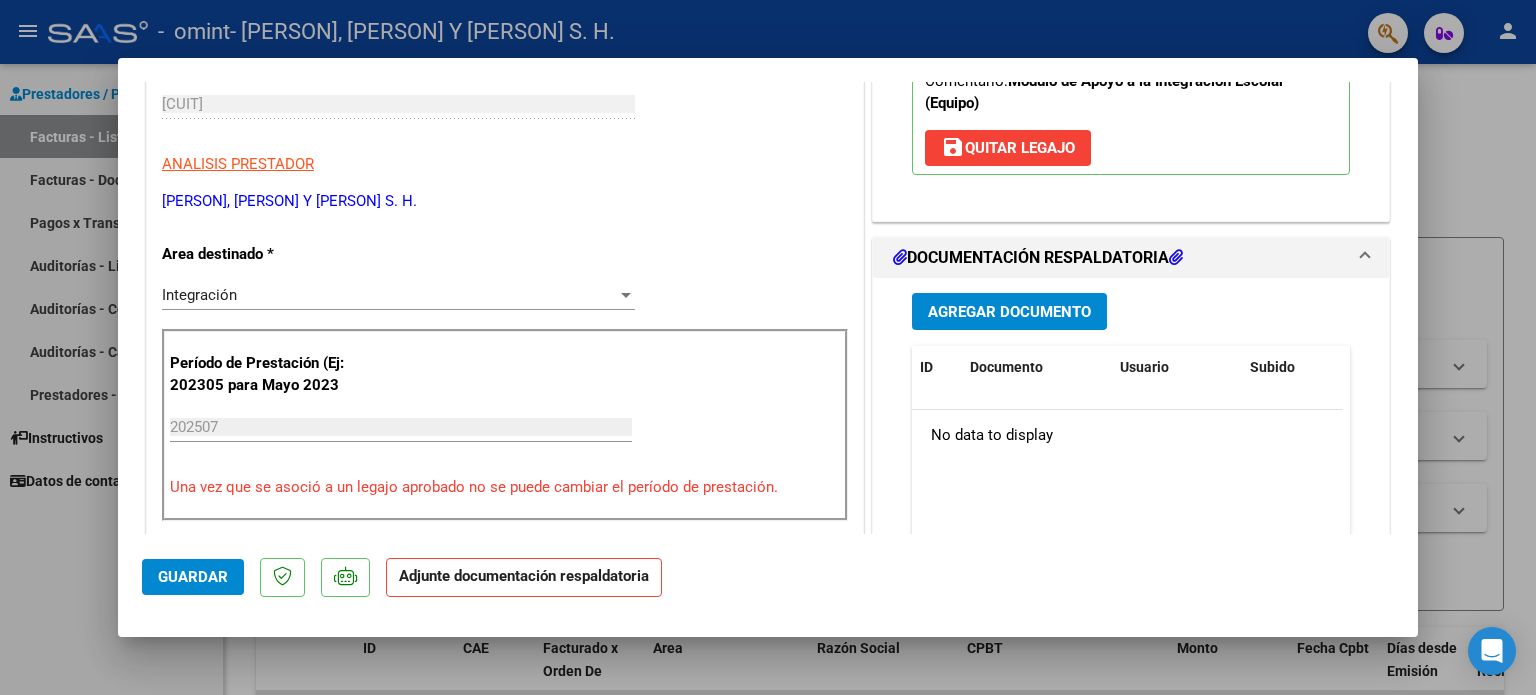 scroll, scrollTop: 400, scrollLeft: 0, axis: vertical 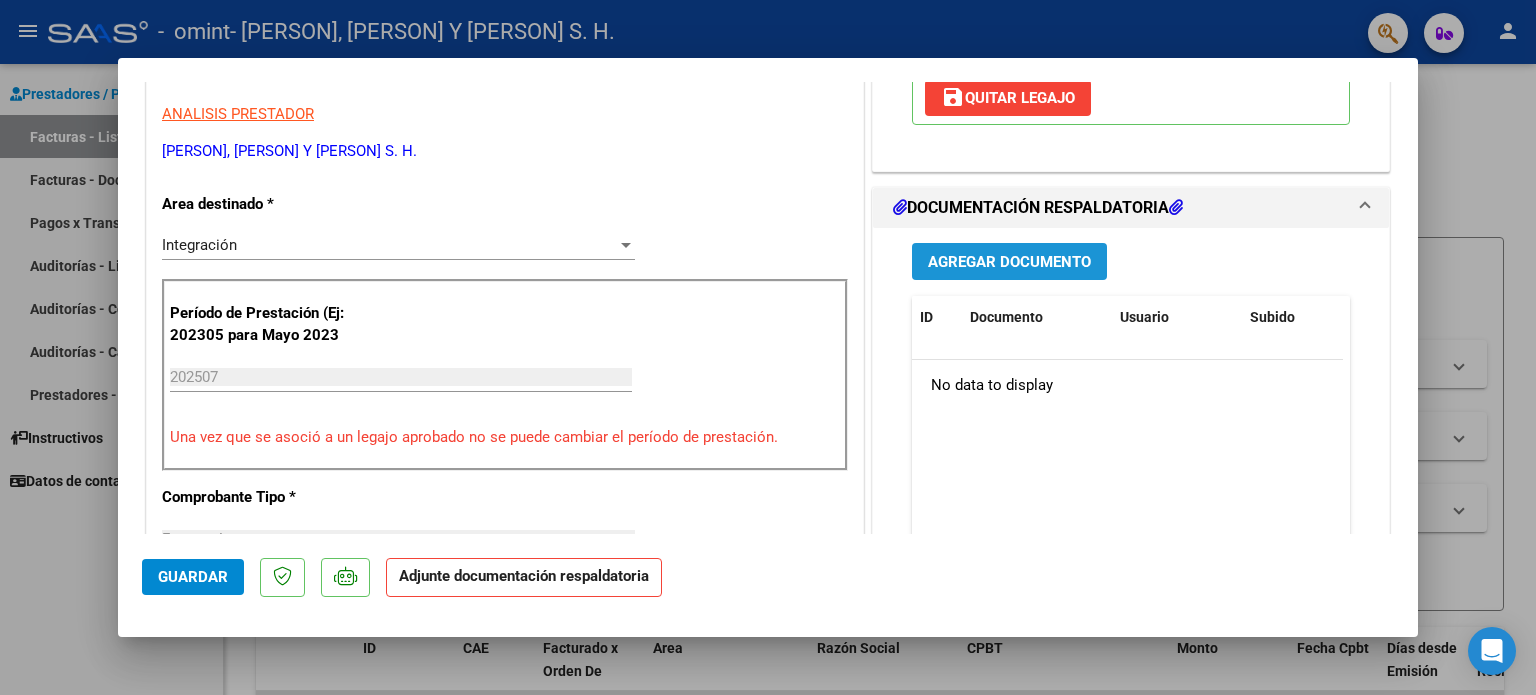 click on "Agregar Documento" at bounding box center (1009, 262) 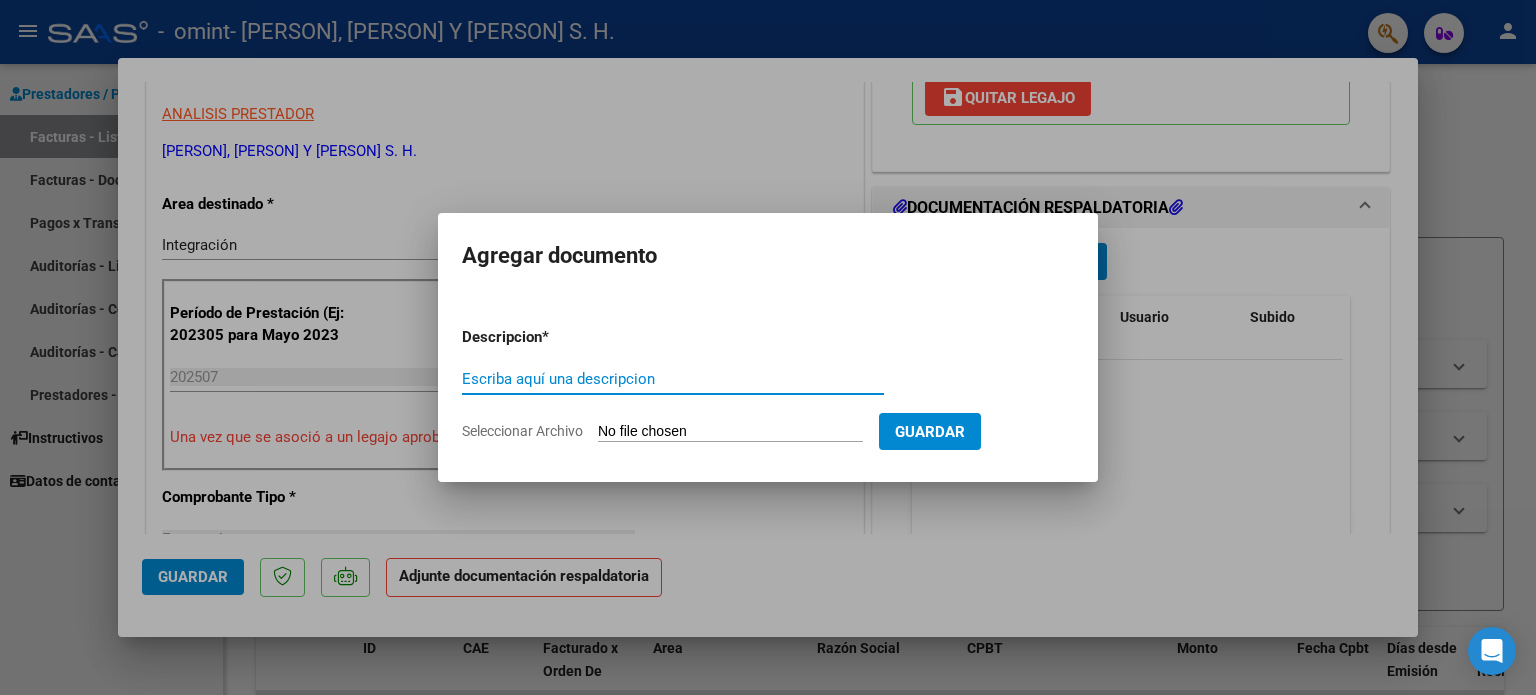 click on "Escriba aquí una descripcion" at bounding box center [673, 379] 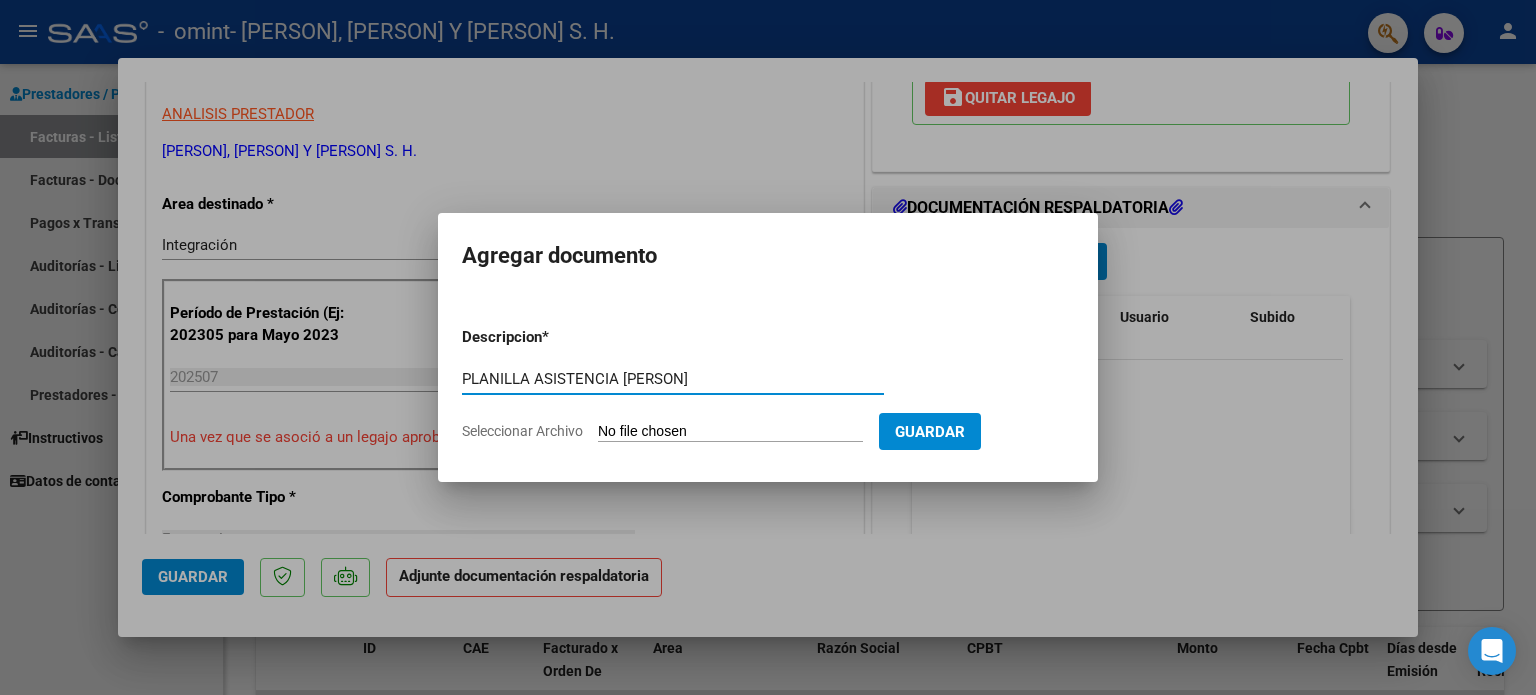 type on "PLANILLA ASISTENCIA [PERSON]" 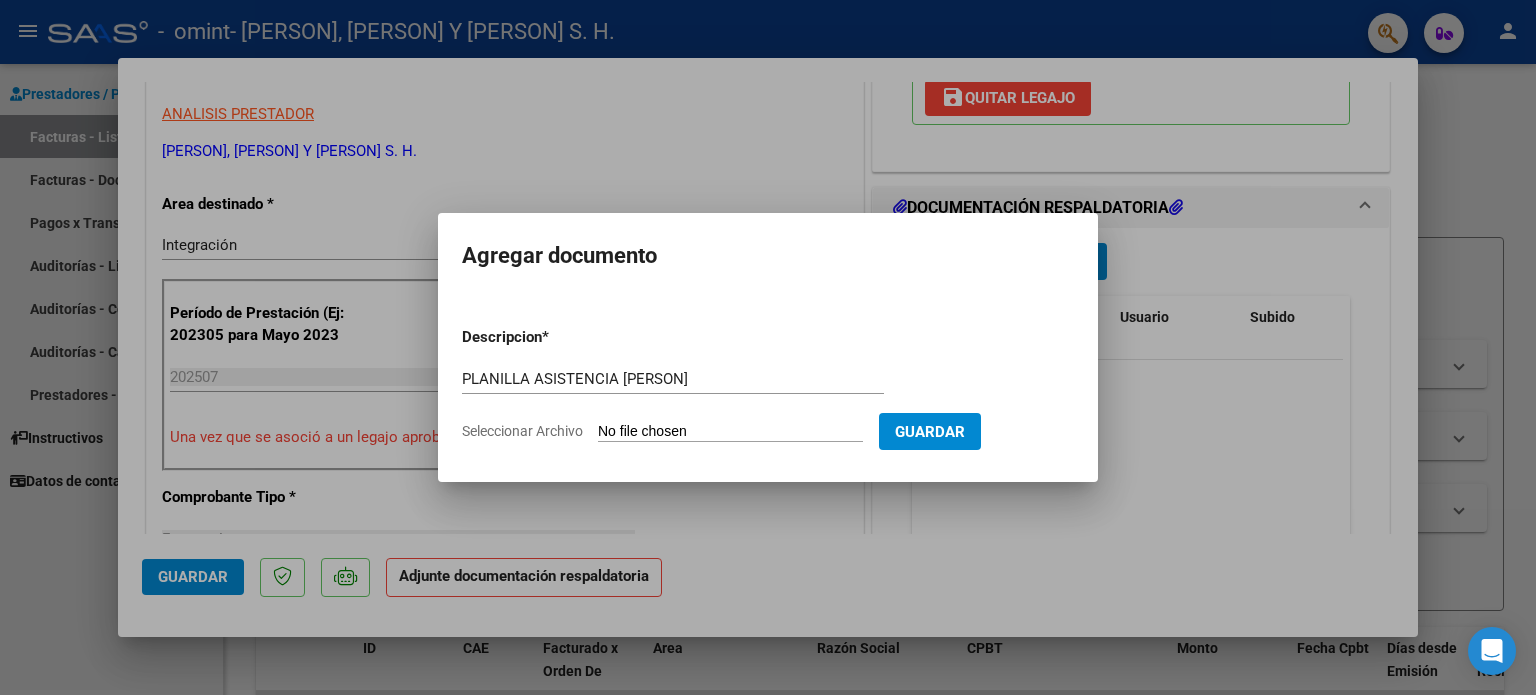 click on "Descripcion  *   PLANILLA ASISTENCIA [PERSON] Escriba aquí una descripcion  Seleccionar Archivo Guardar" at bounding box center (768, 384) 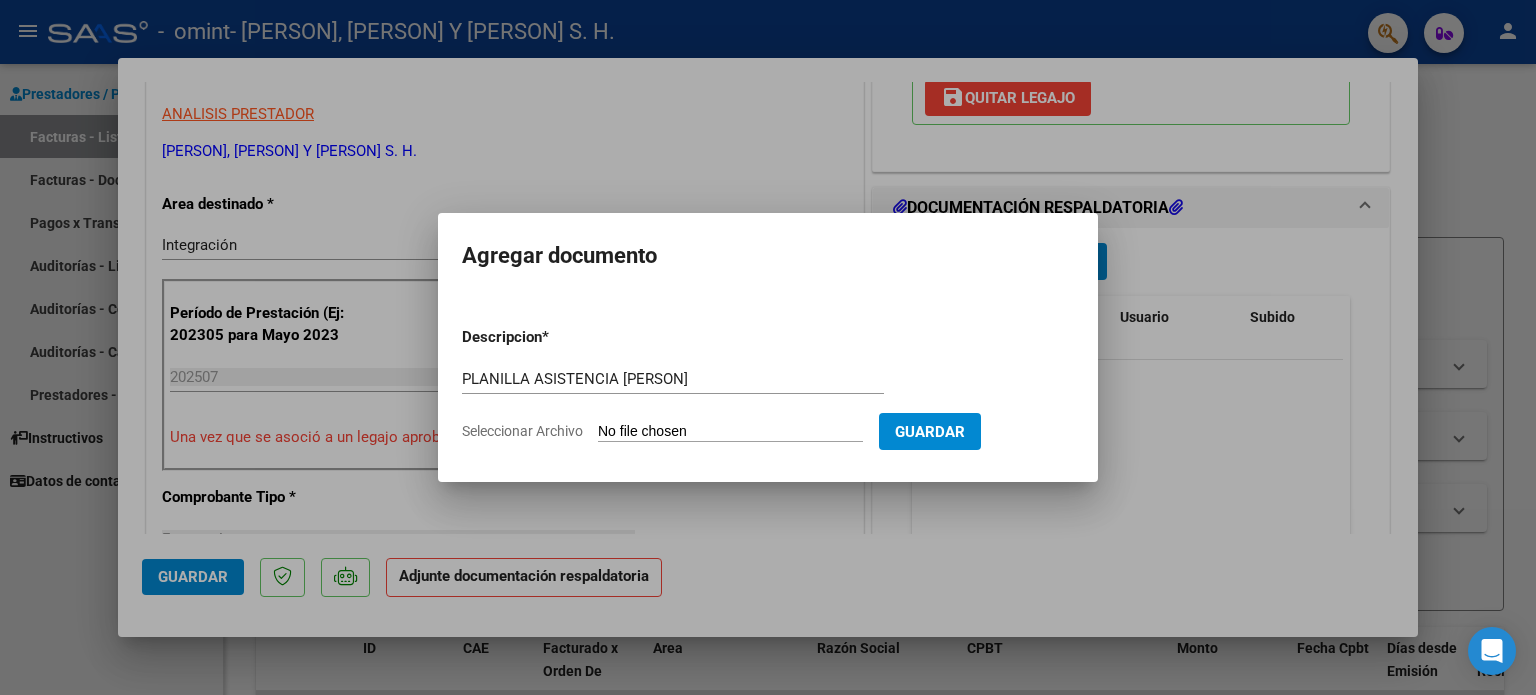 click on "Seleccionar Archivo" at bounding box center (730, 432) 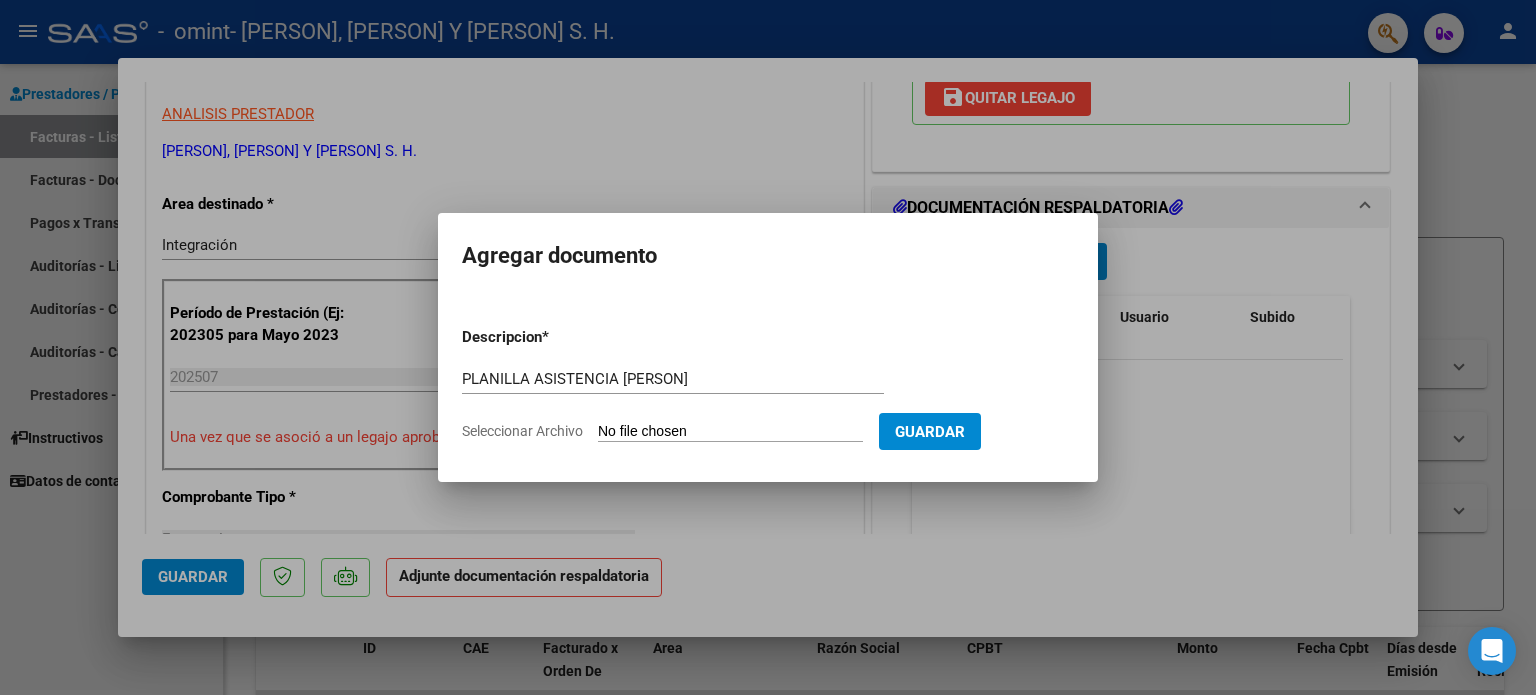 type on "C:\fakepath\PLANILLA [PERSON].pdf" 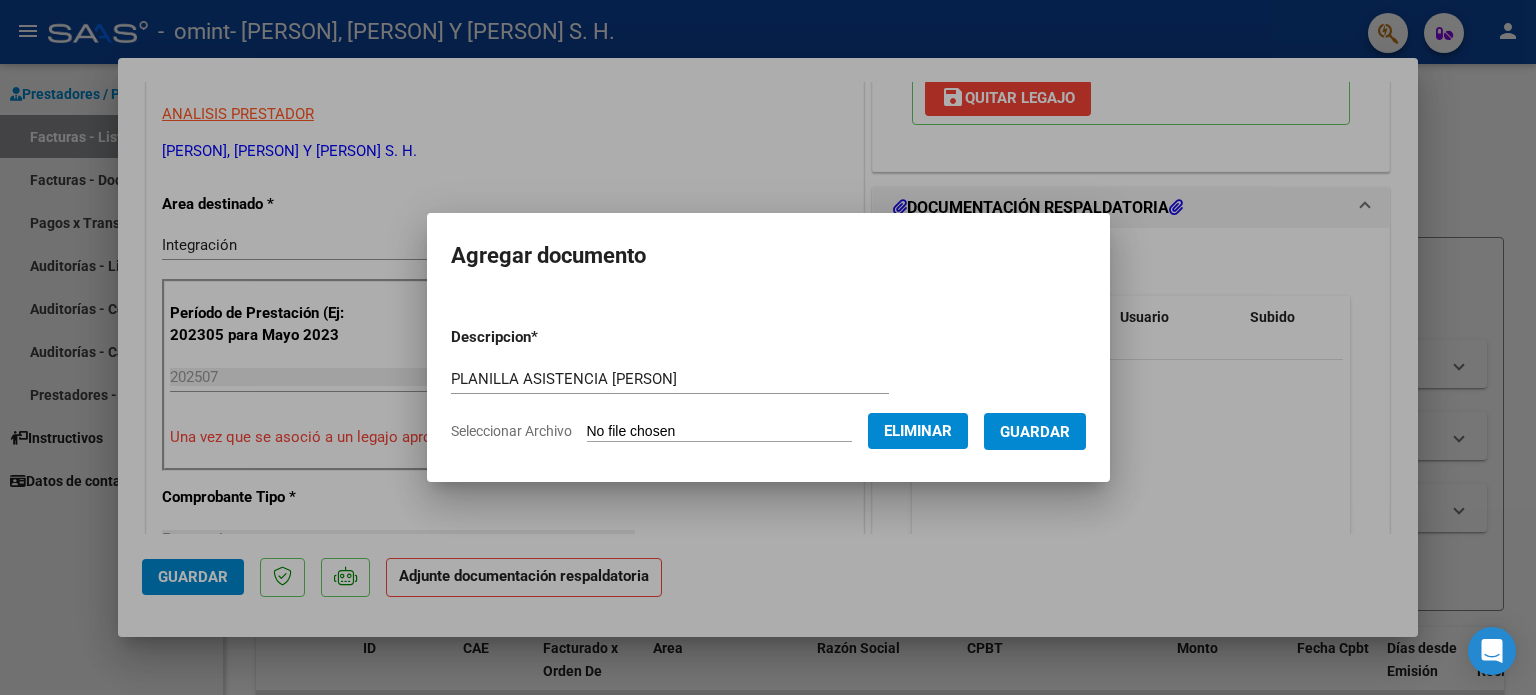 click on "Guardar" at bounding box center [1035, 432] 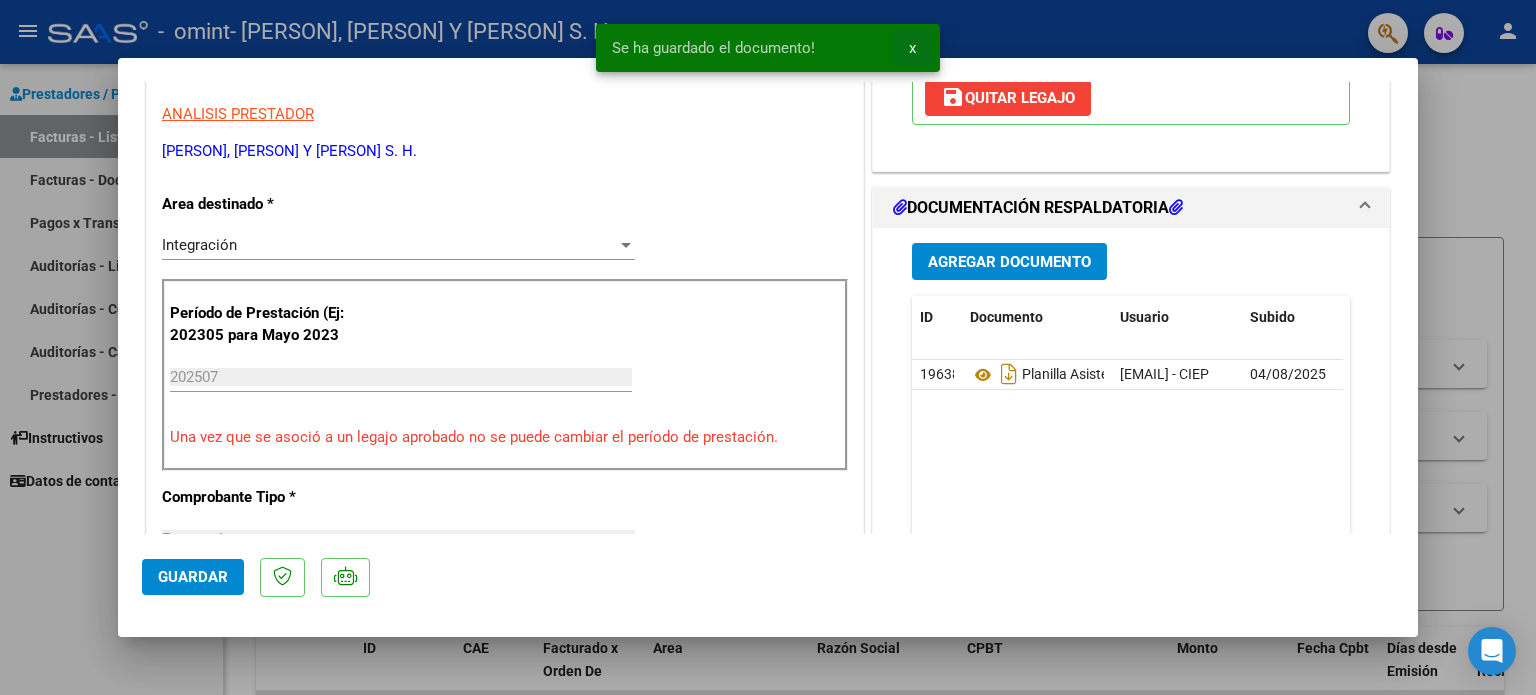 click on "x" at bounding box center [912, 48] 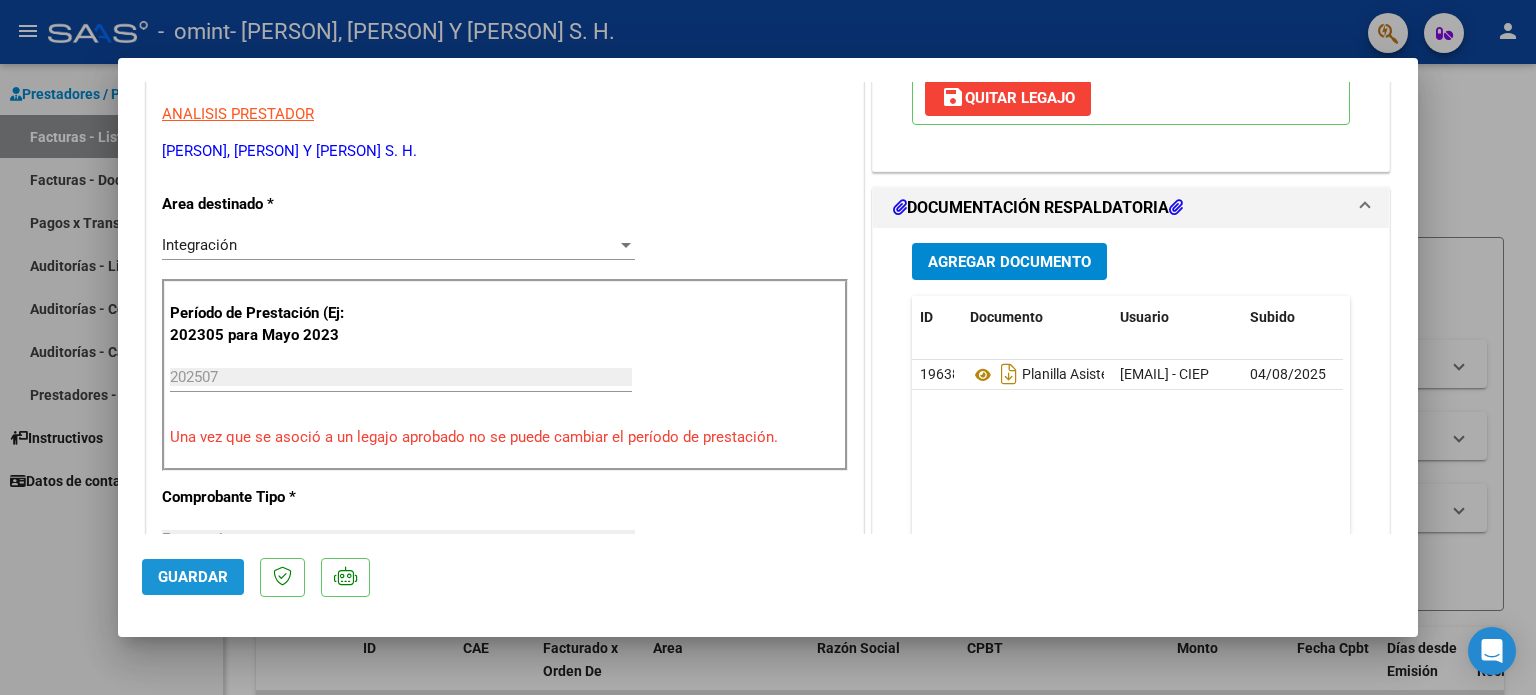click on "Guardar" 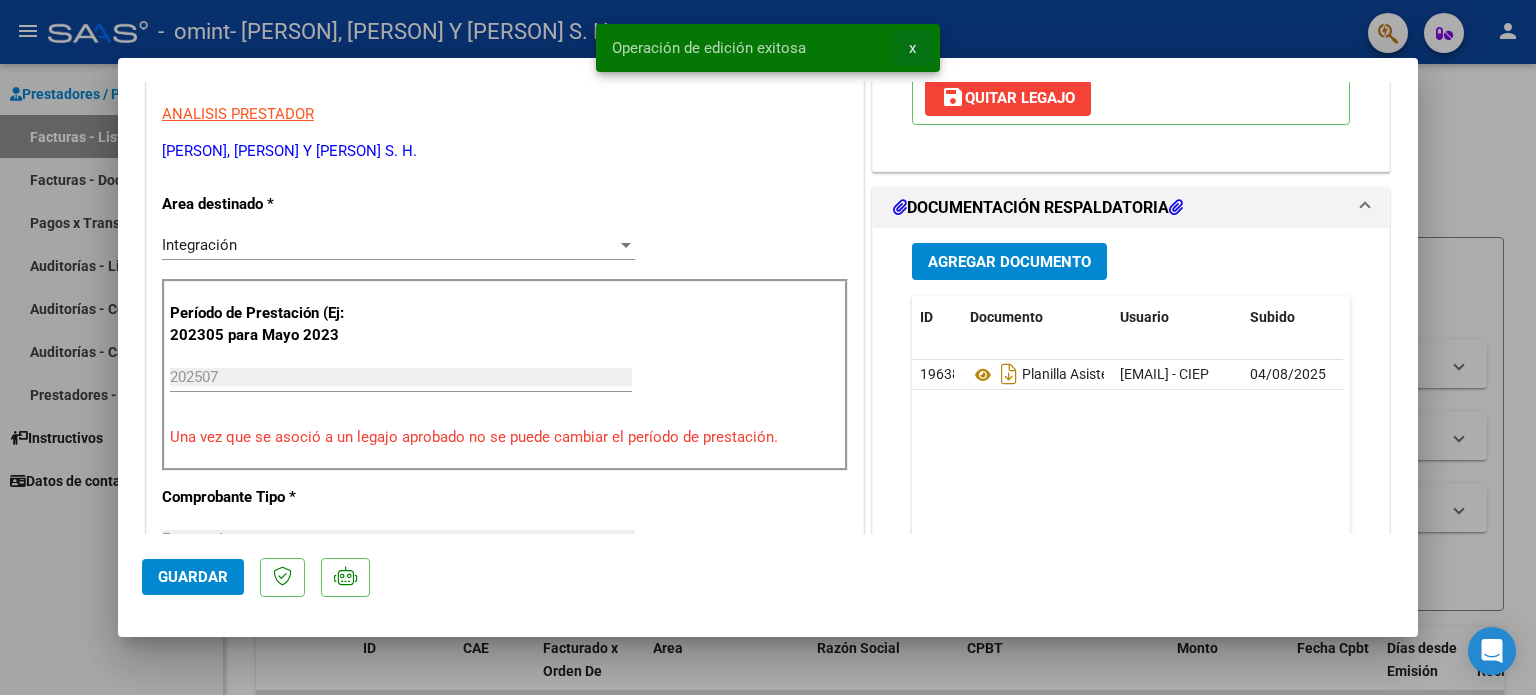 click on "x" at bounding box center (912, 48) 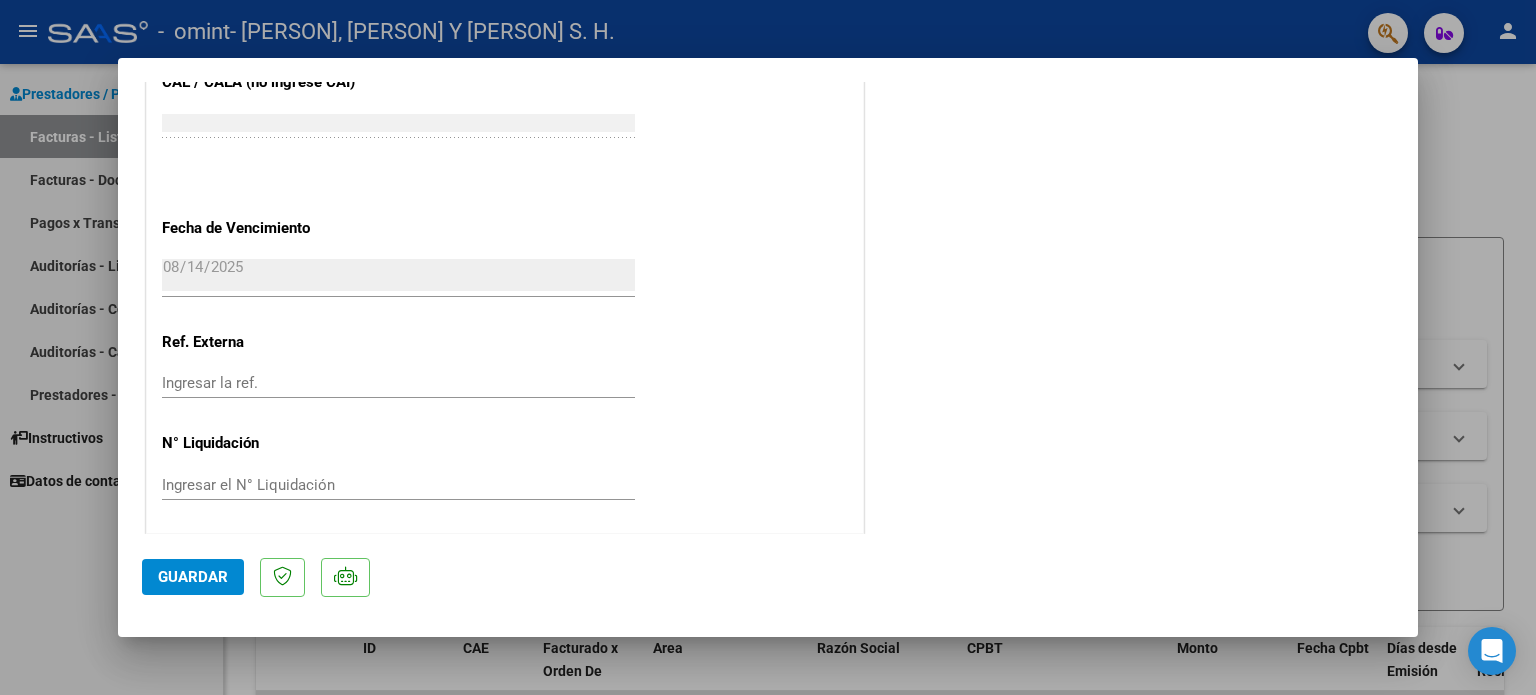 scroll, scrollTop: 1336, scrollLeft: 0, axis: vertical 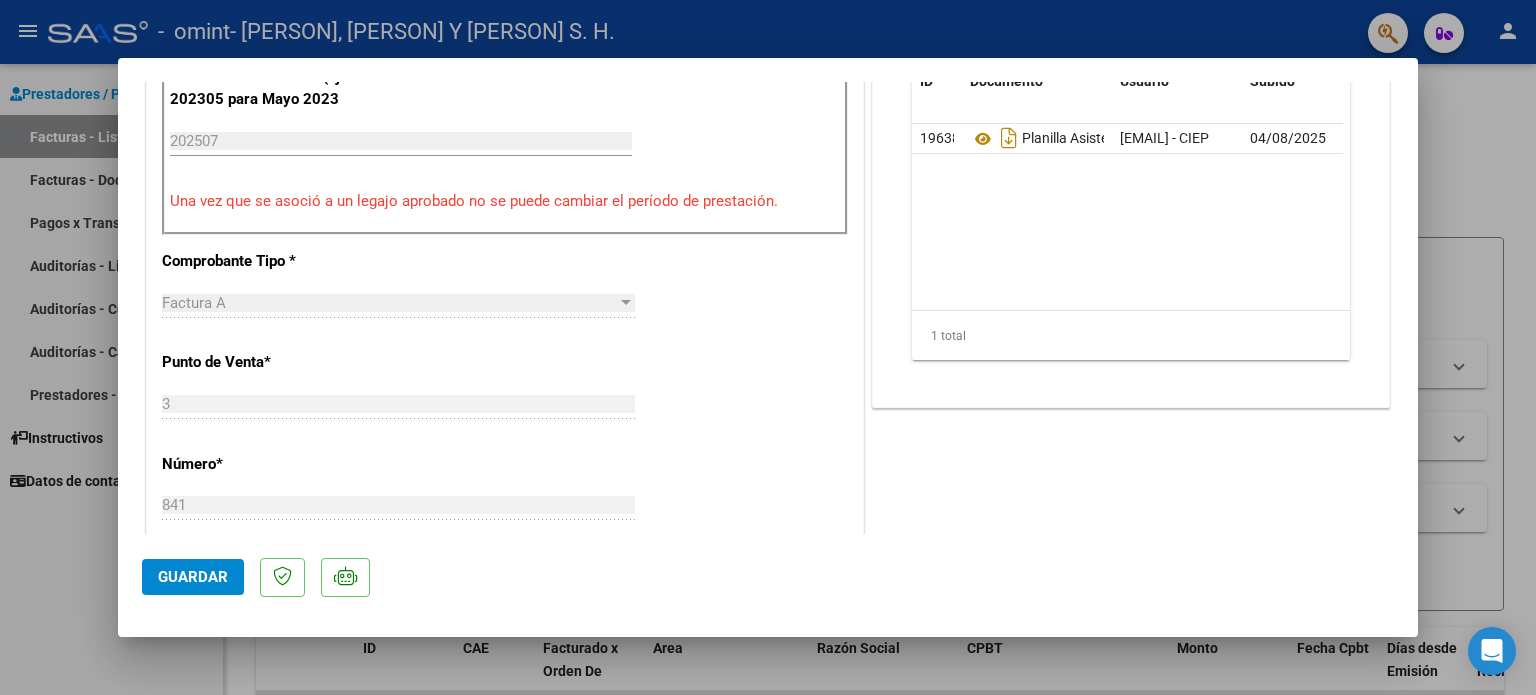 click at bounding box center [768, 347] 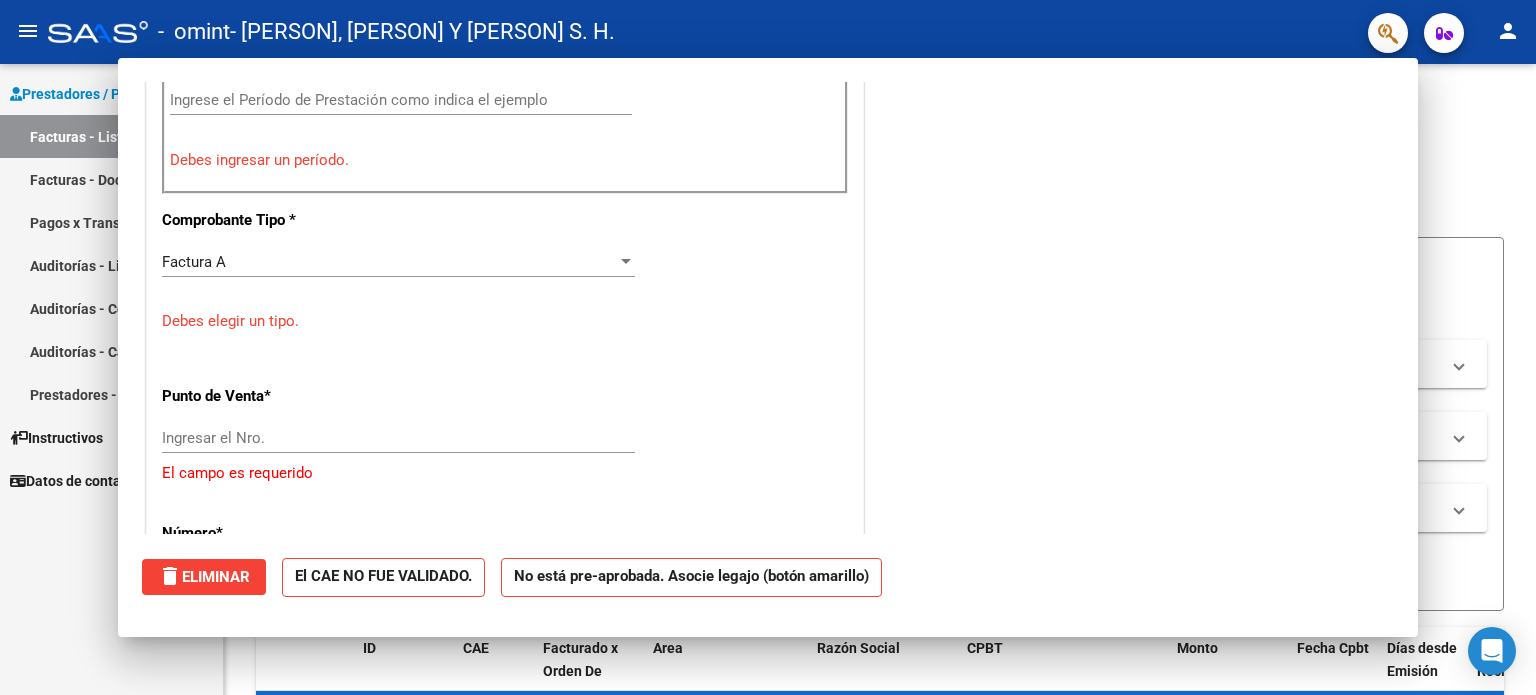 scroll, scrollTop: 595, scrollLeft: 0, axis: vertical 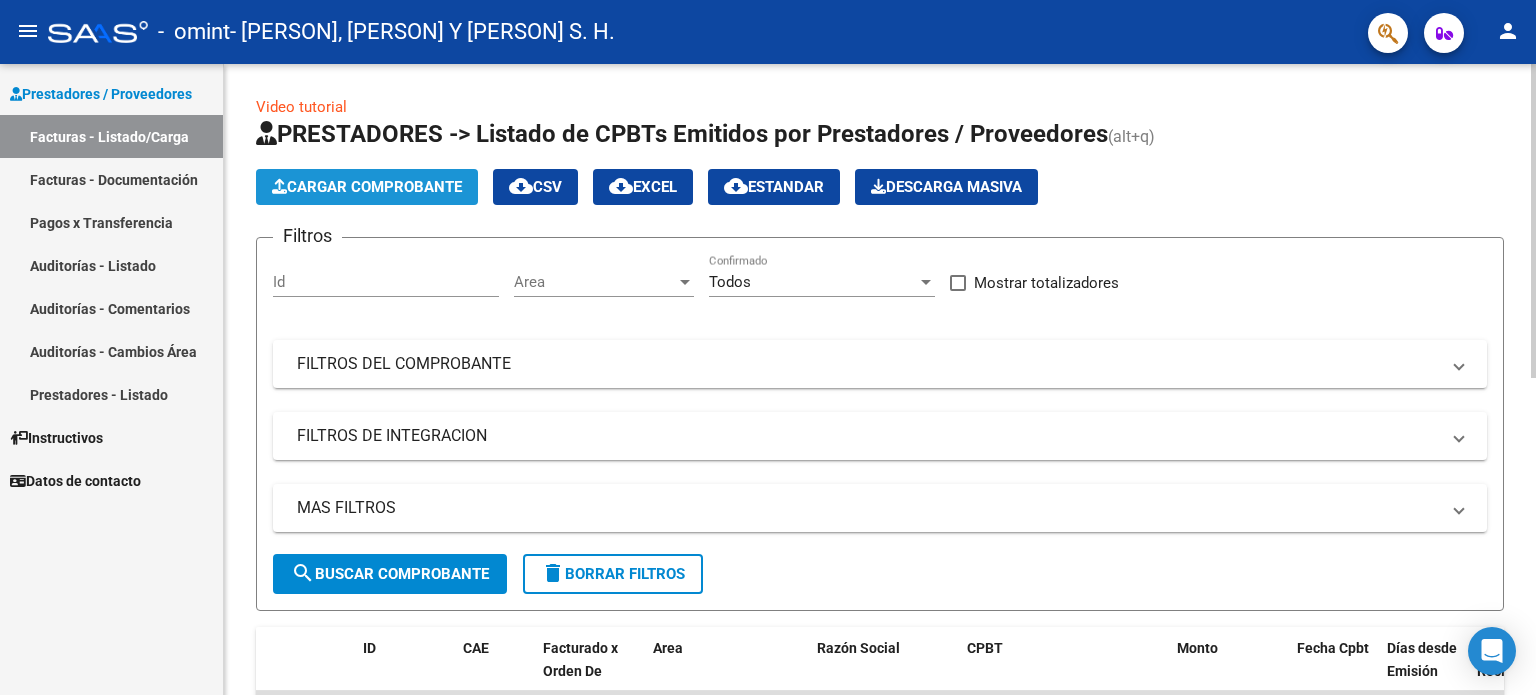 click on "Cargar Comprobante" 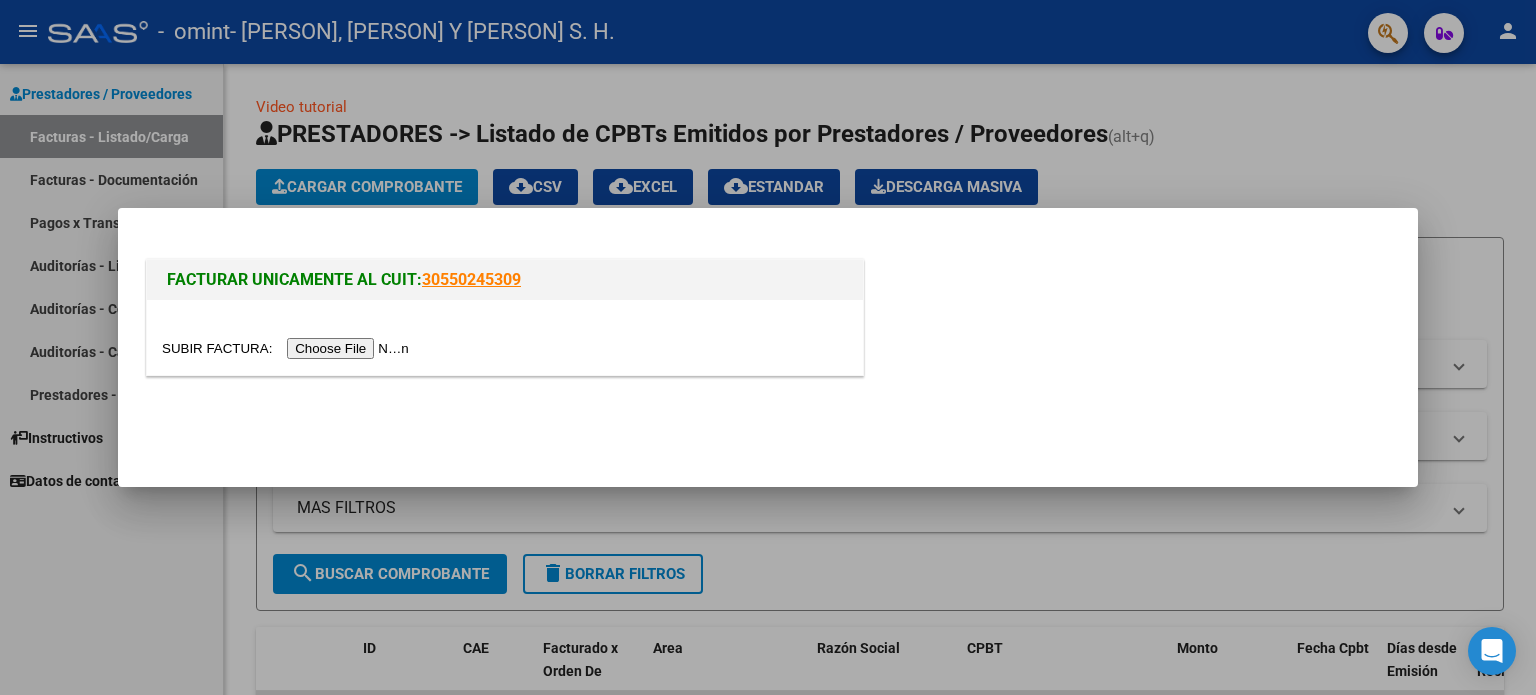 click at bounding box center [288, 348] 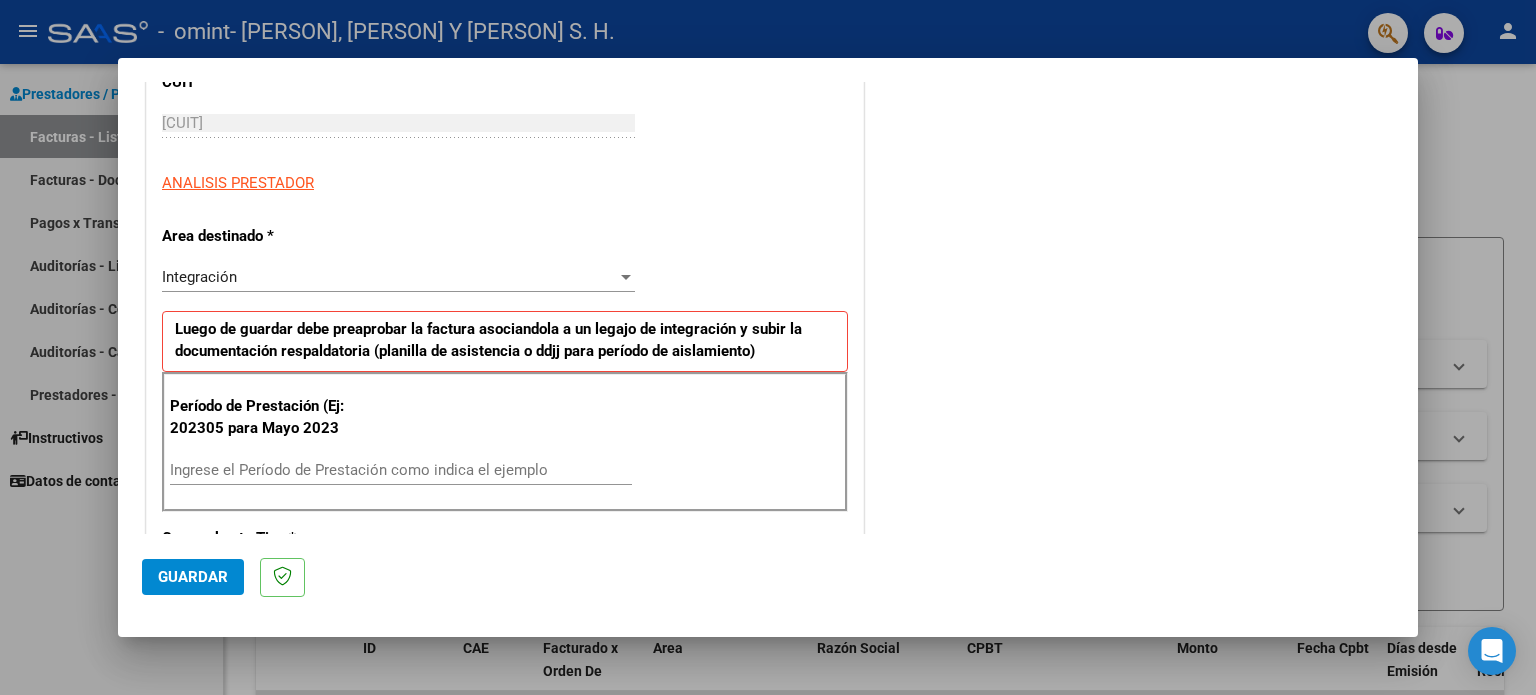 scroll, scrollTop: 400, scrollLeft: 0, axis: vertical 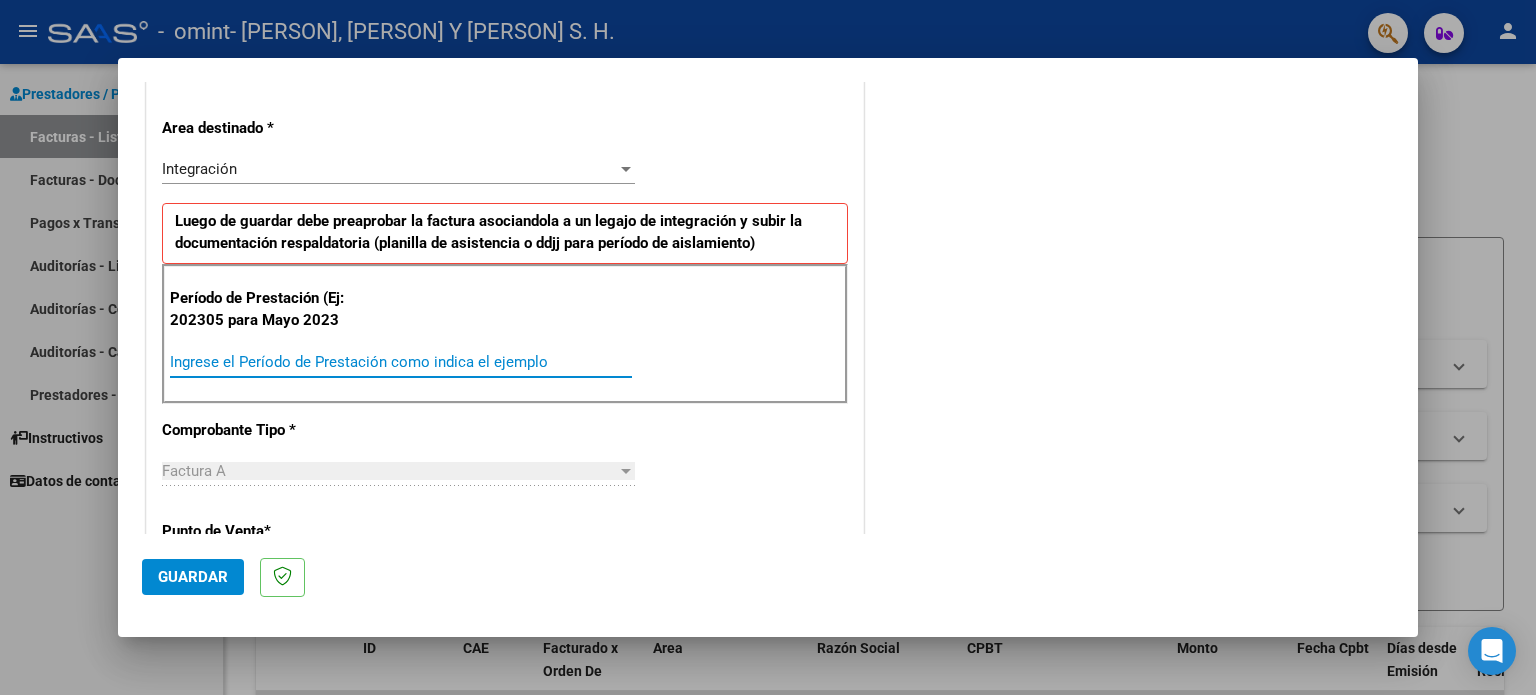 click on "Ingrese el Período de Prestación como indica el ejemplo" at bounding box center [401, 362] 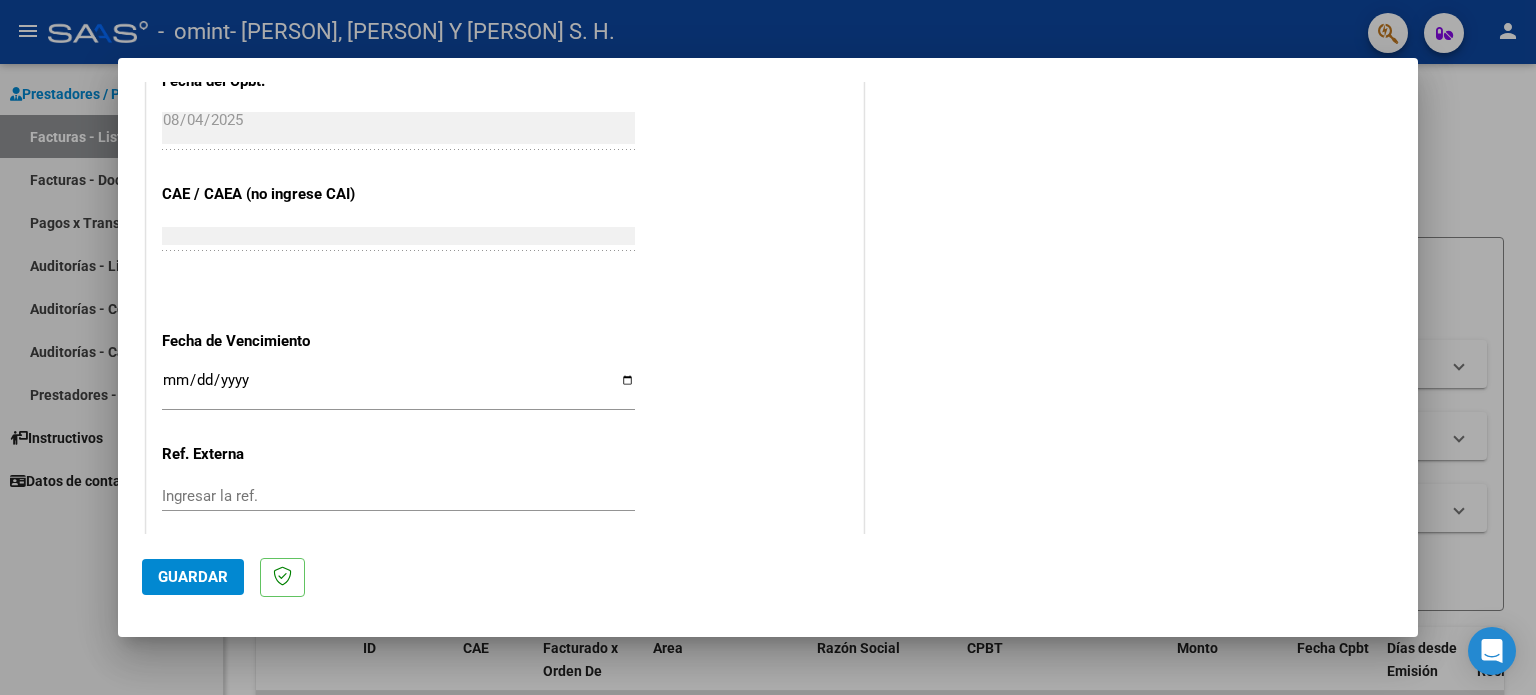 scroll, scrollTop: 1200, scrollLeft: 0, axis: vertical 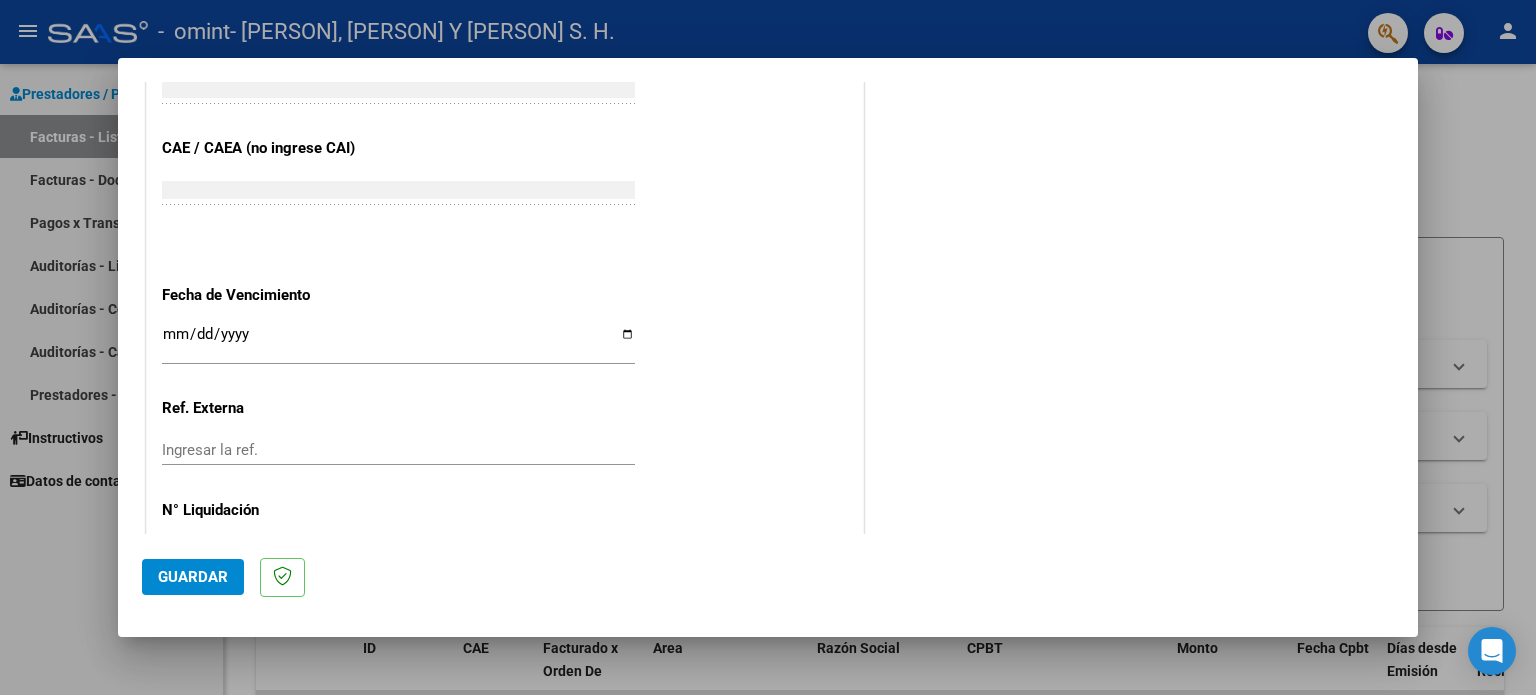 type on "202507" 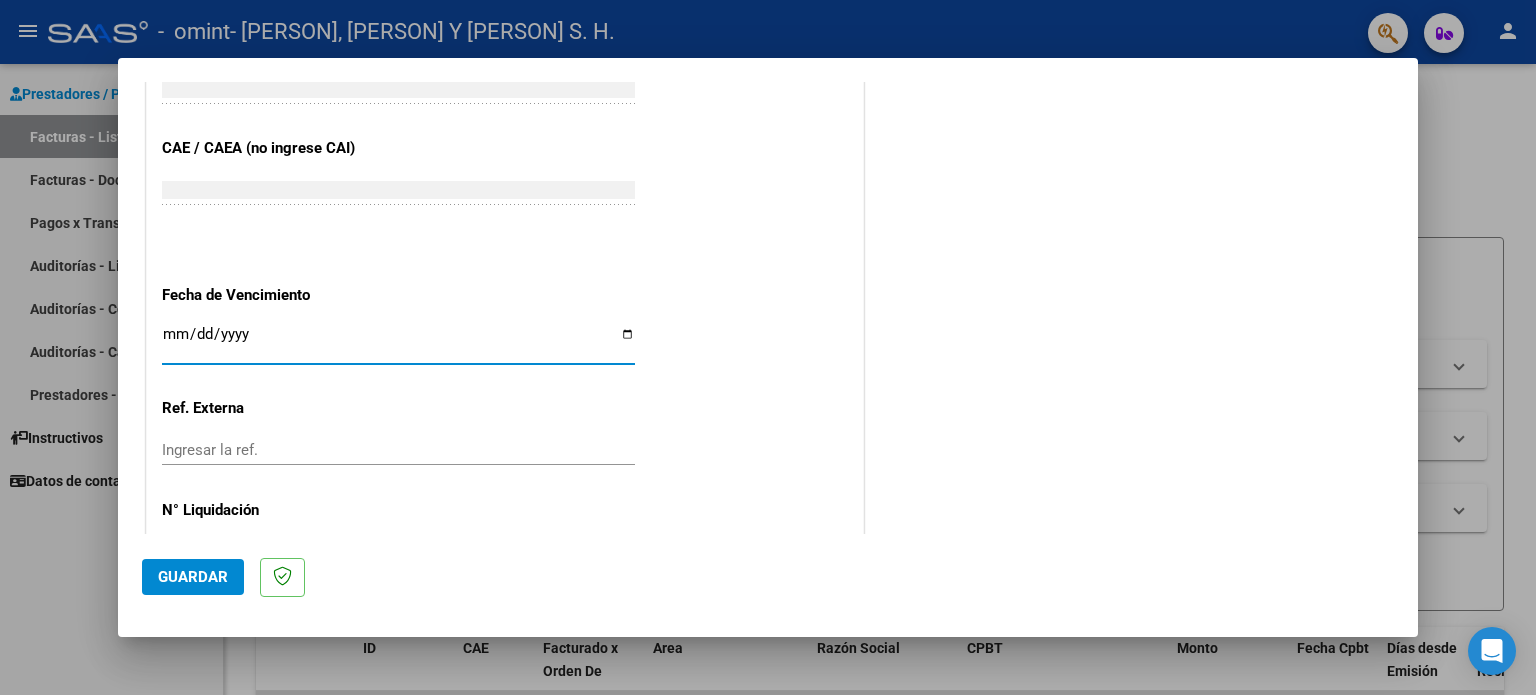 type on "2025-08-14" 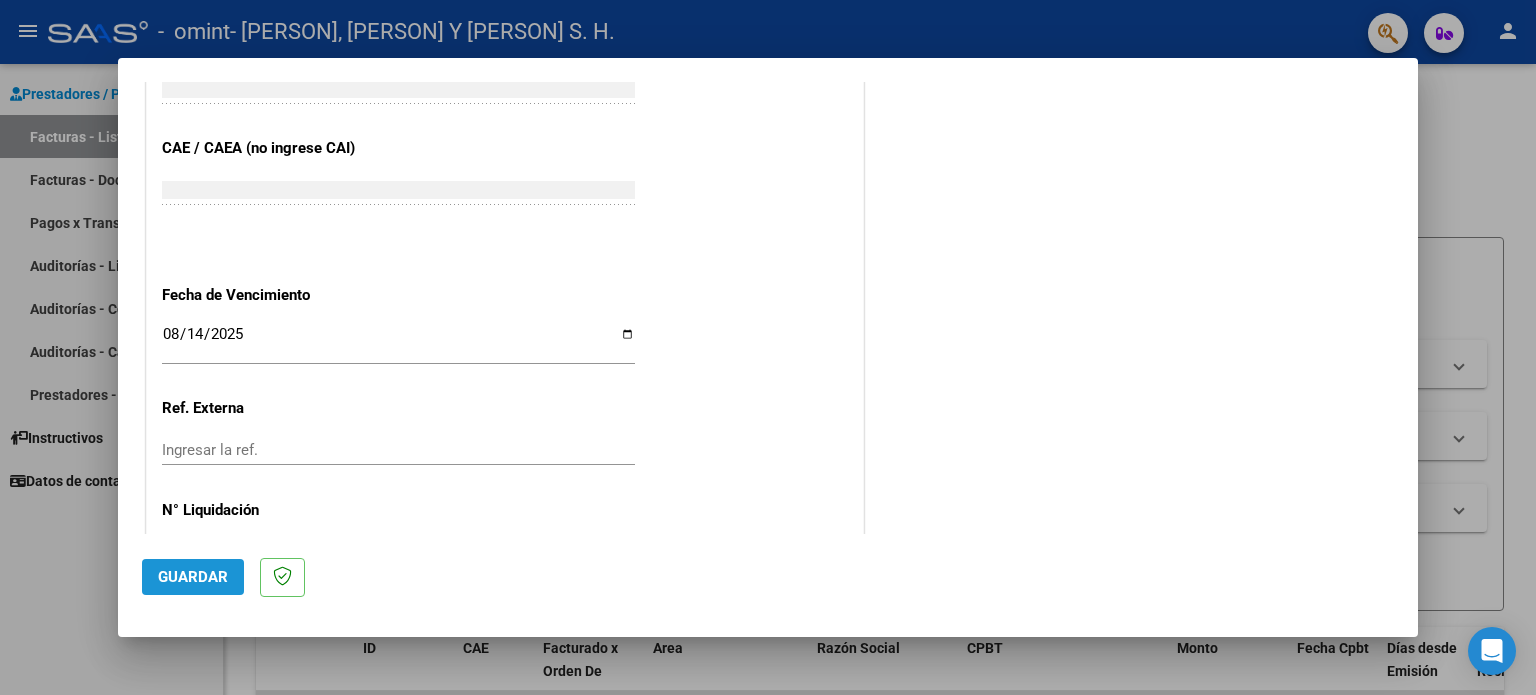 drag, startPoint x: 193, startPoint y: 573, endPoint x: 351, endPoint y: 530, distance: 163.74675 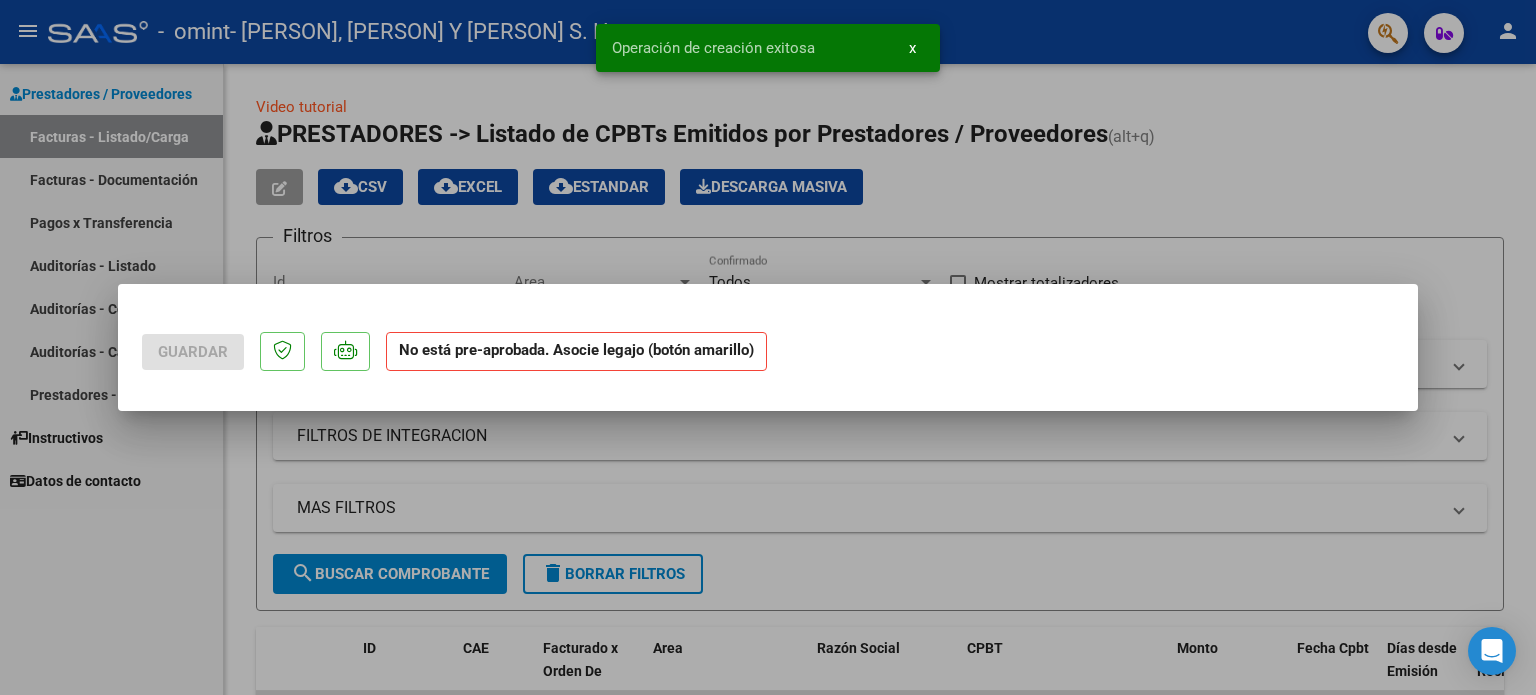 scroll, scrollTop: 0, scrollLeft: 0, axis: both 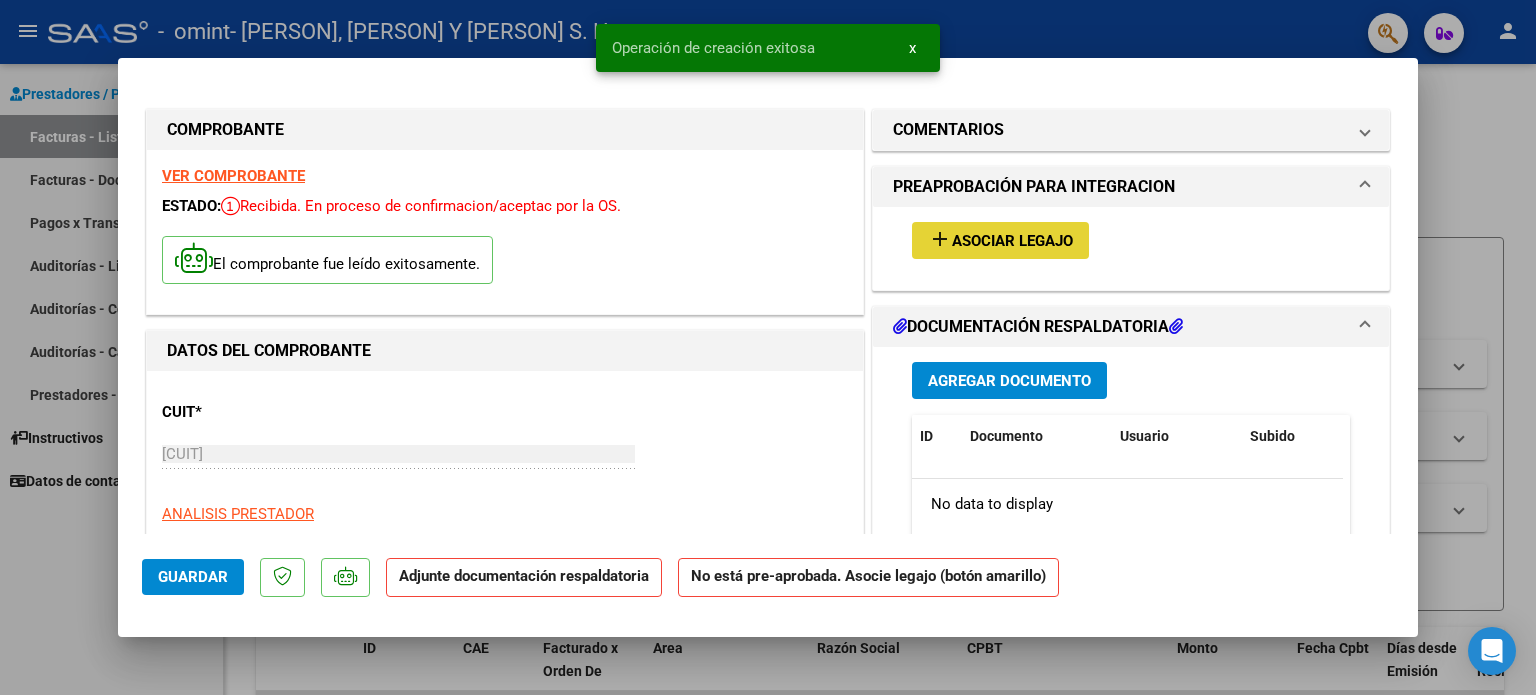 click on "Asociar Legajo" at bounding box center (1012, 241) 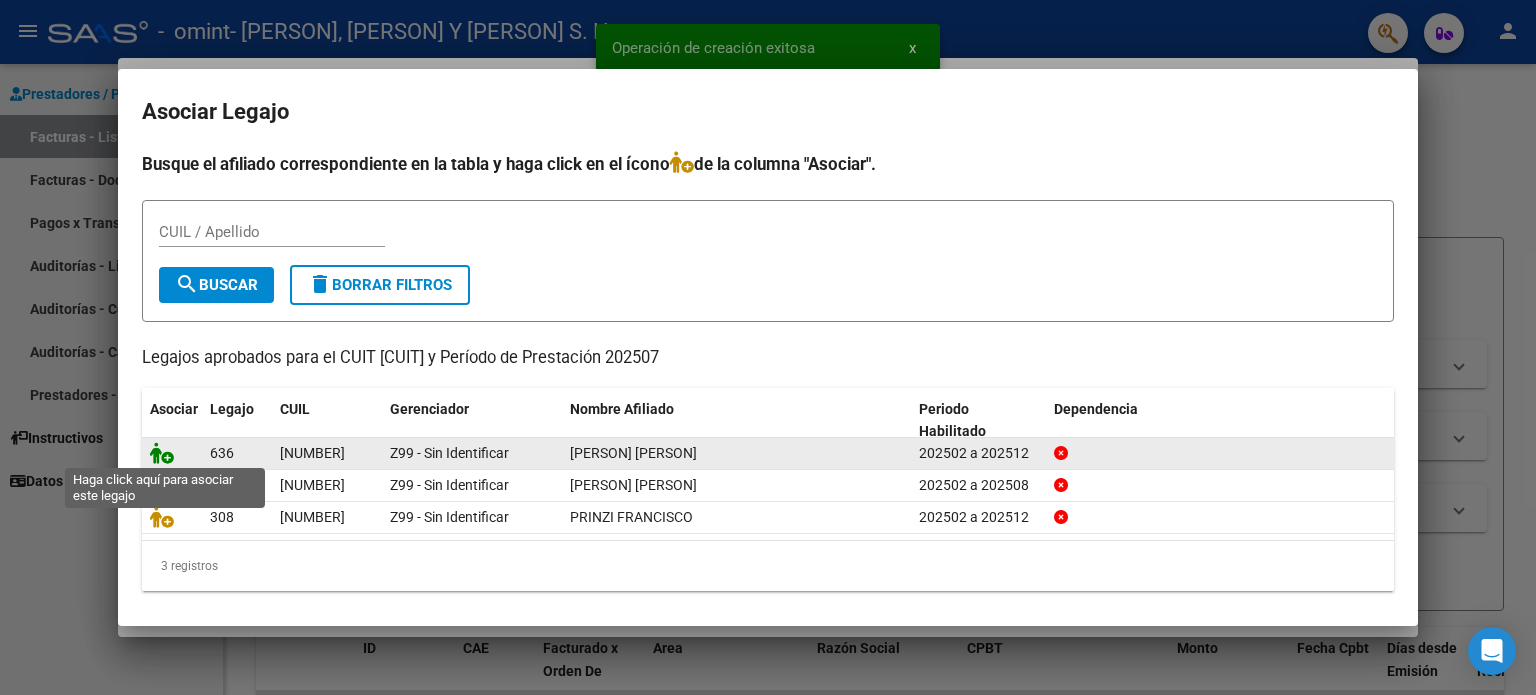 click 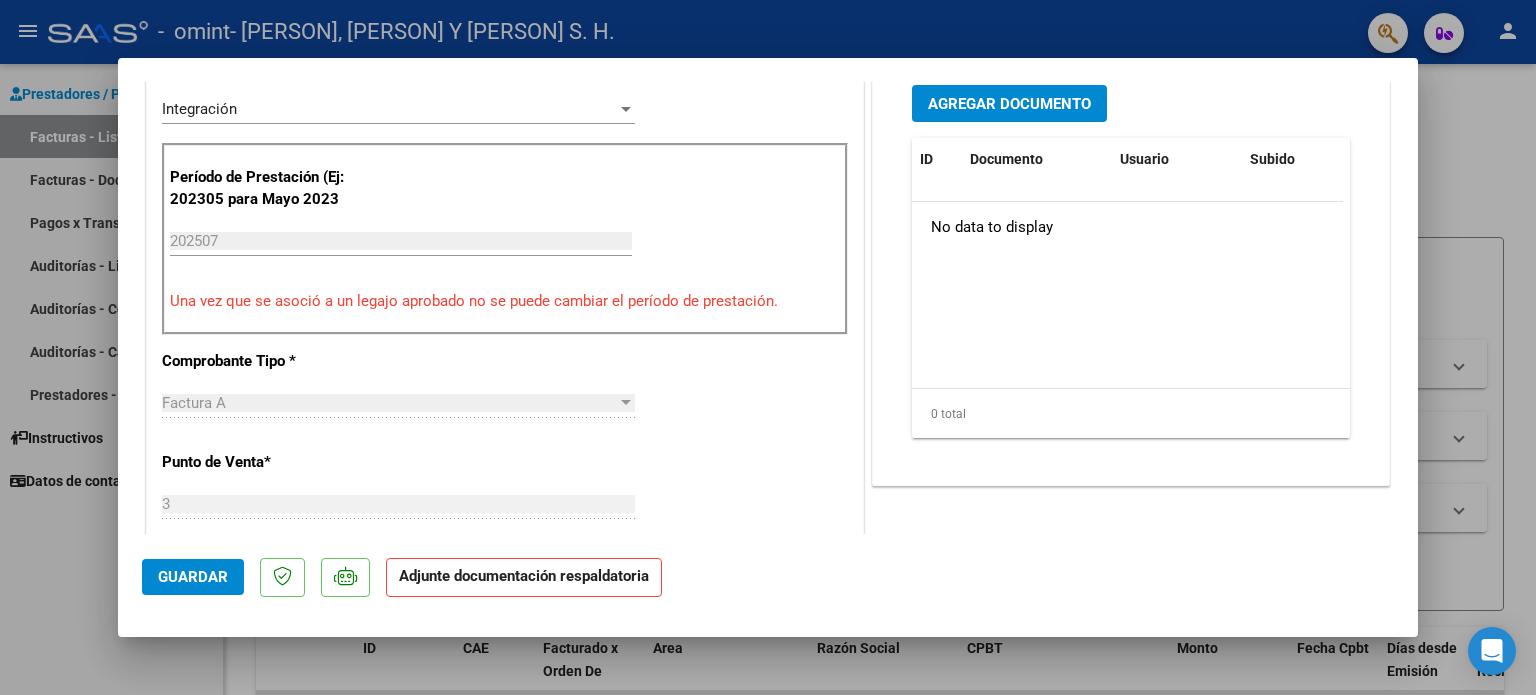 scroll, scrollTop: 336, scrollLeft: 0, axis: vertical 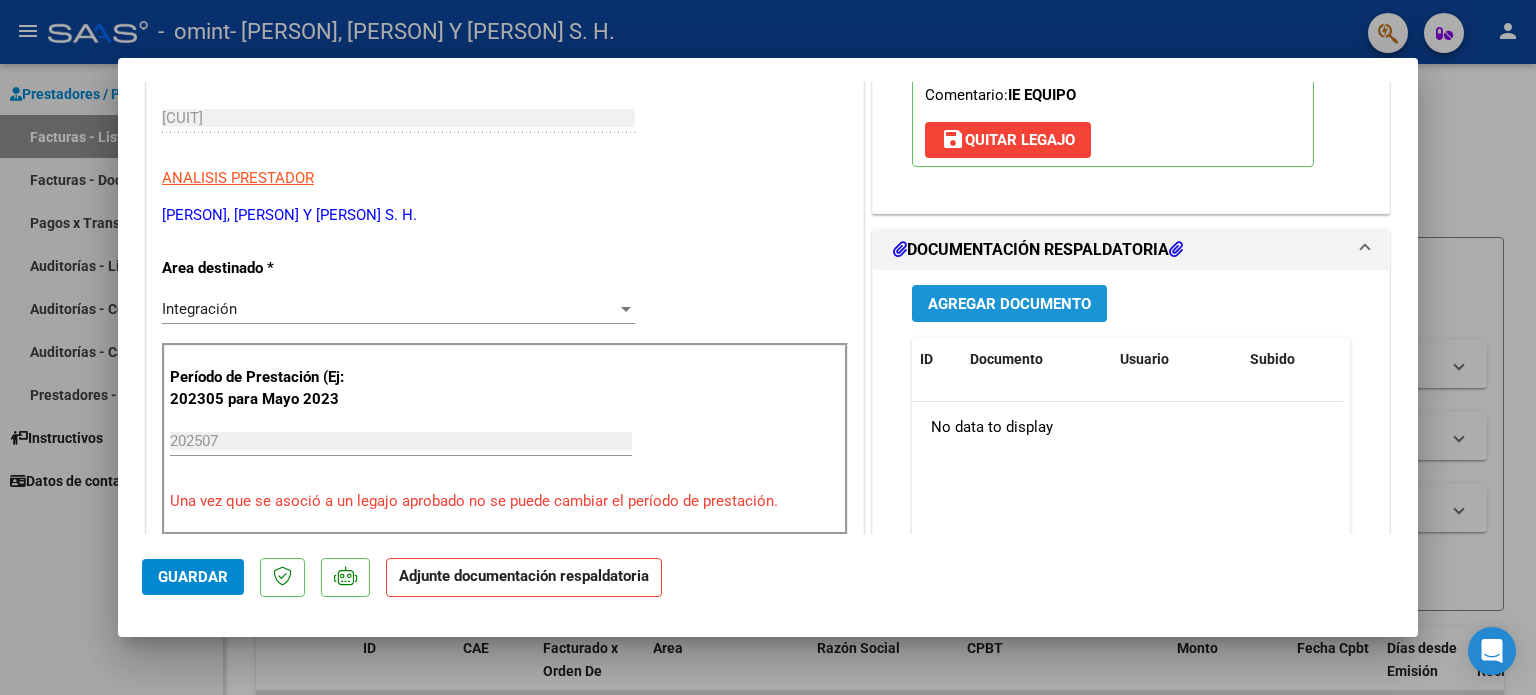 click on "Agregar Documento" at bounding box center [1009, 304] 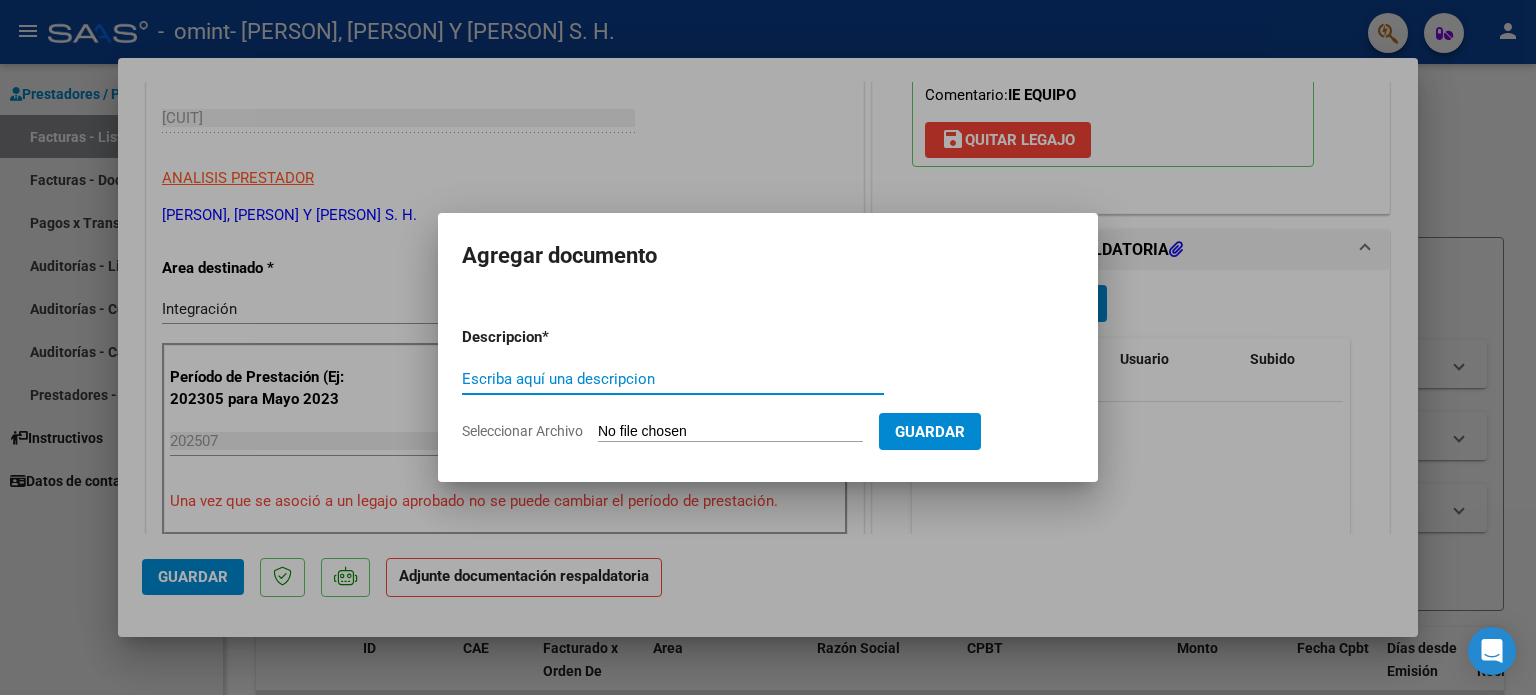 click on "Escriba aquí una descripcion" at bounding box center [673, 379] 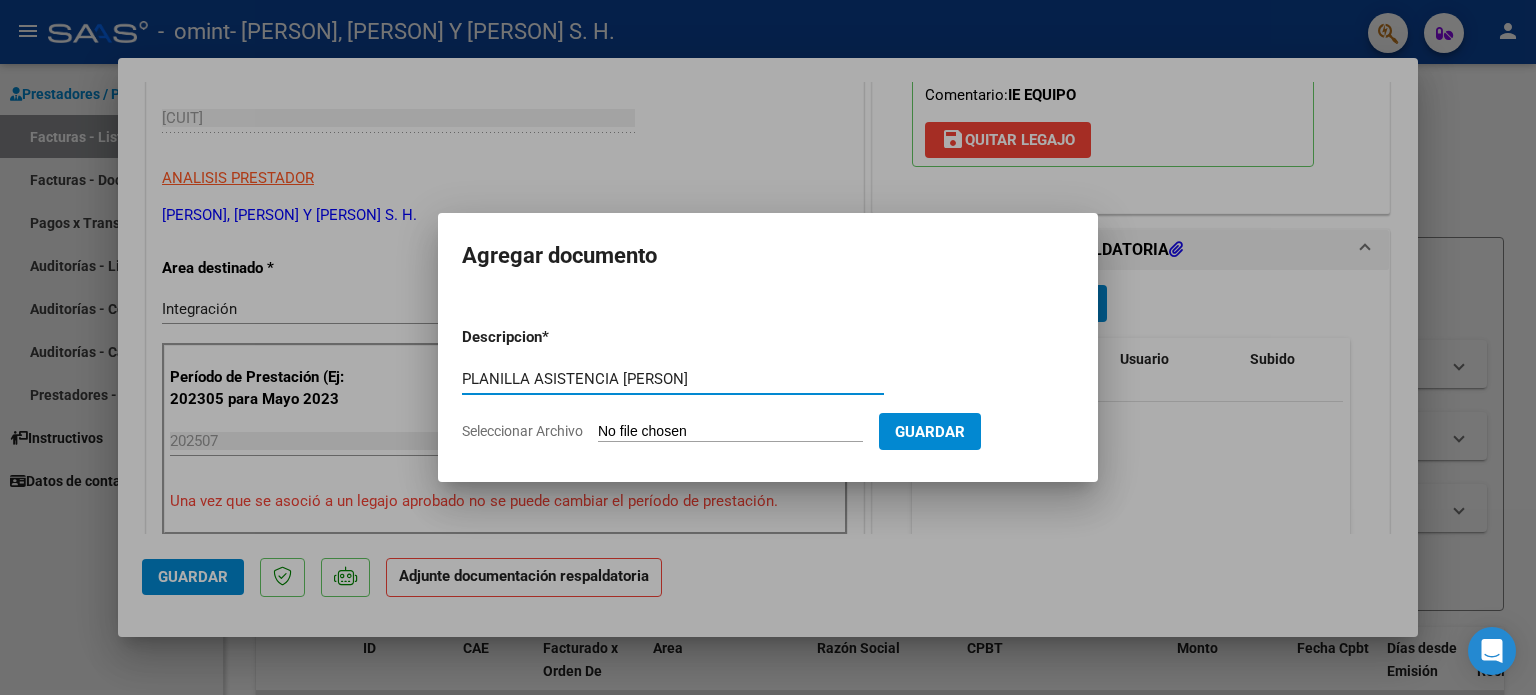 type on "PLANILLA ASISTENCIA [PERSON]" 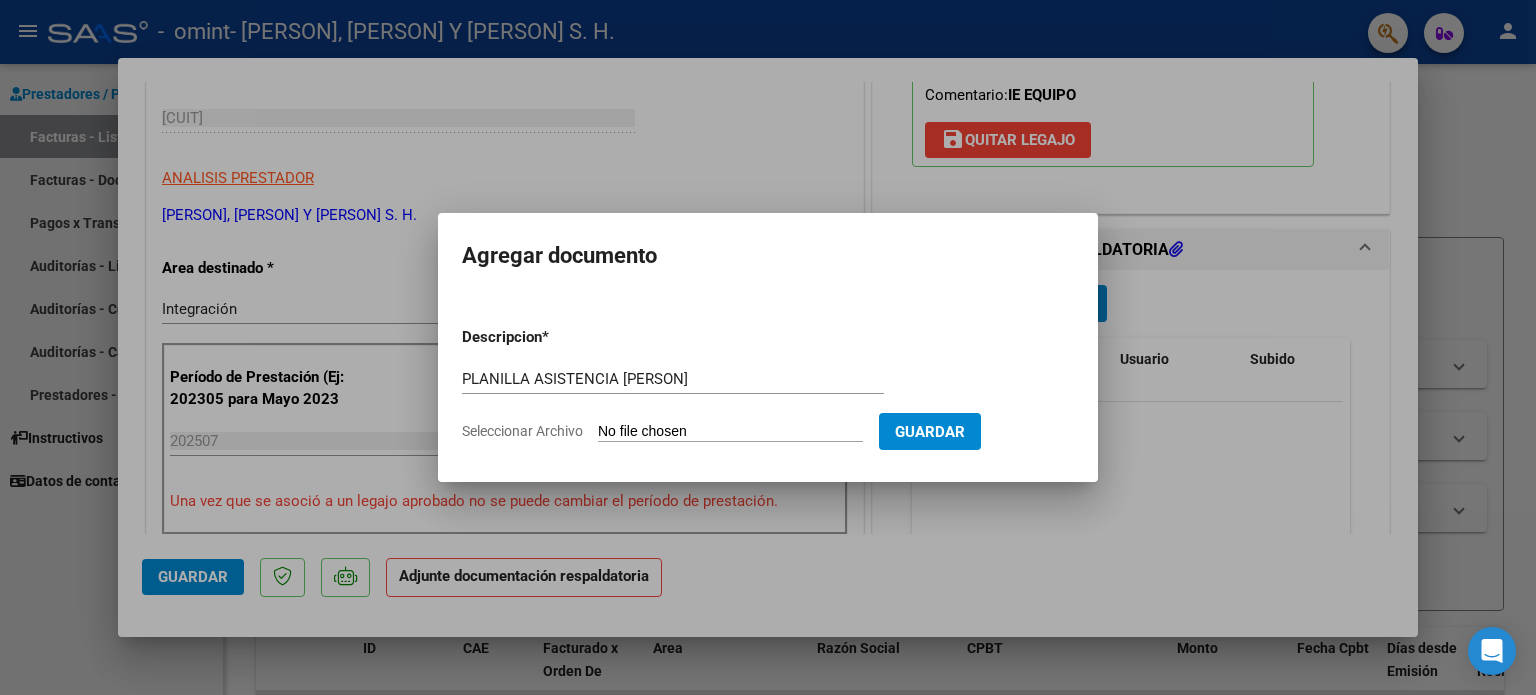 click on "Seleccionar Archivo" at bounding box center [730, 432] 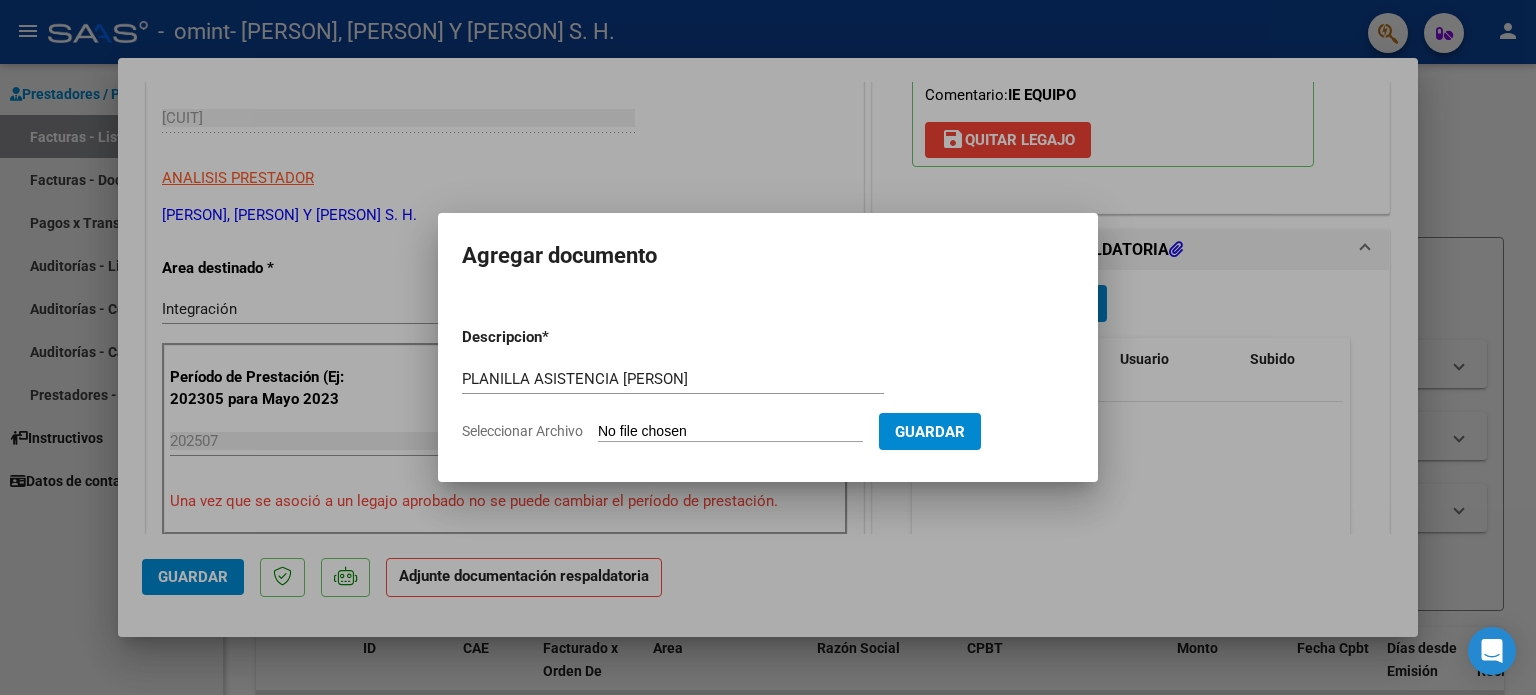 type on "C:\fakepath\PLANILLA [PERSON].pdf" 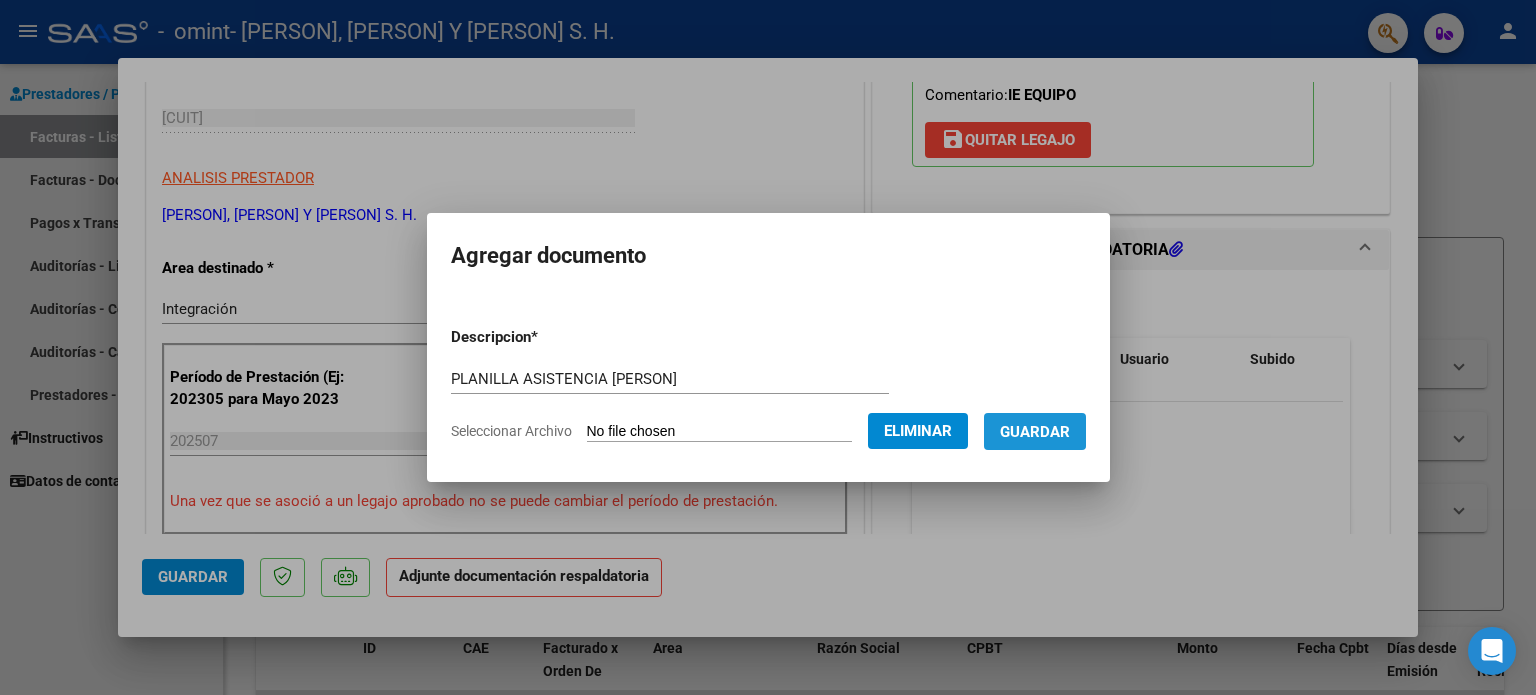 click on "Guardar" at bounding box center (1035, 432) 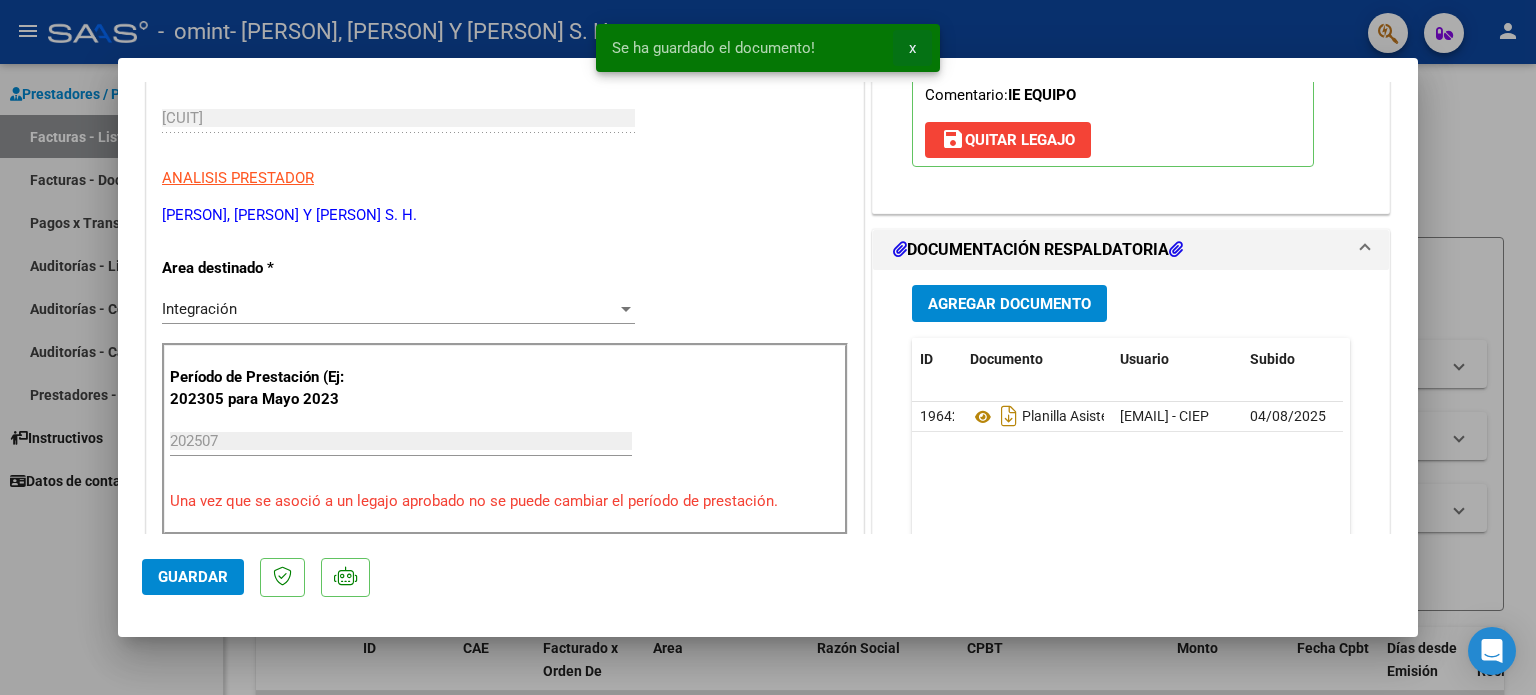 click on "x" at bounding box center [912, 48] 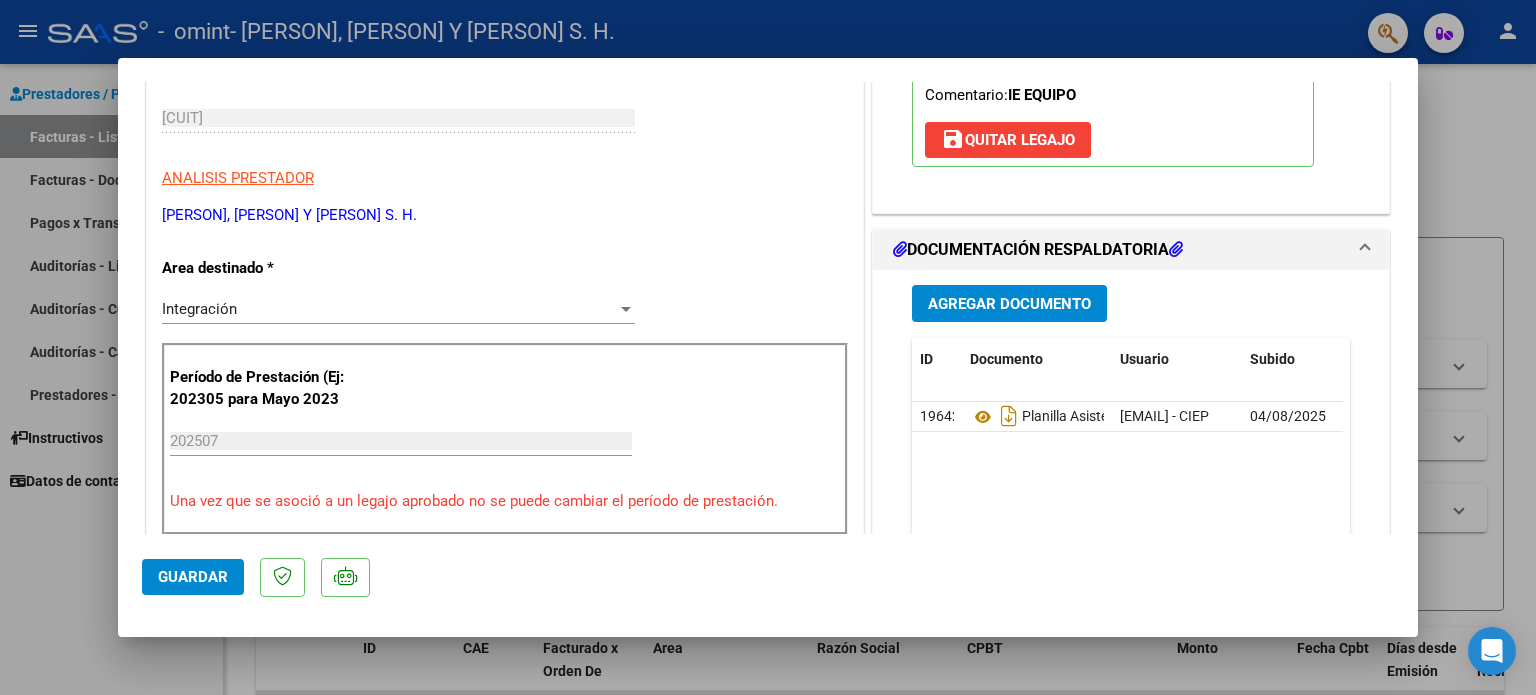 click on "Guardar" 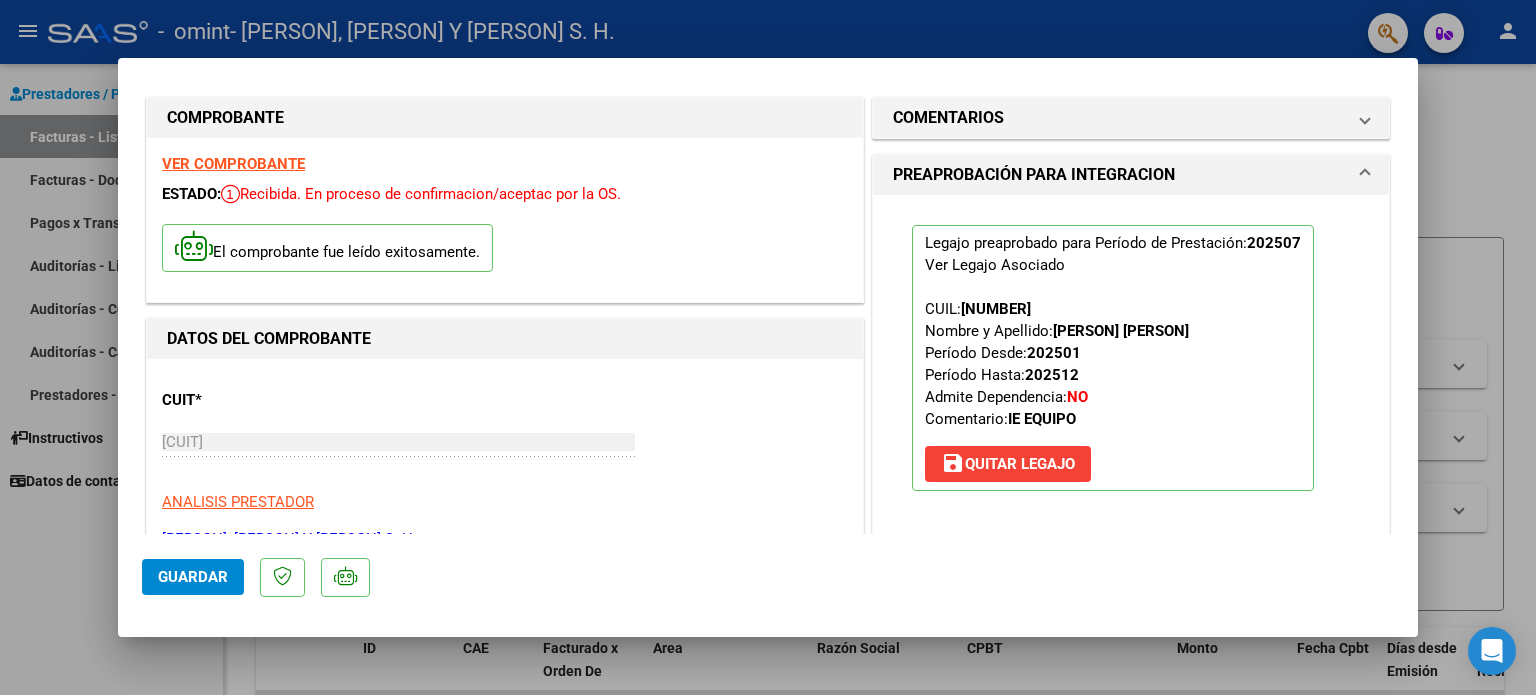 scroll, scrollTop: 0, scrollLeft: 0, axis: both 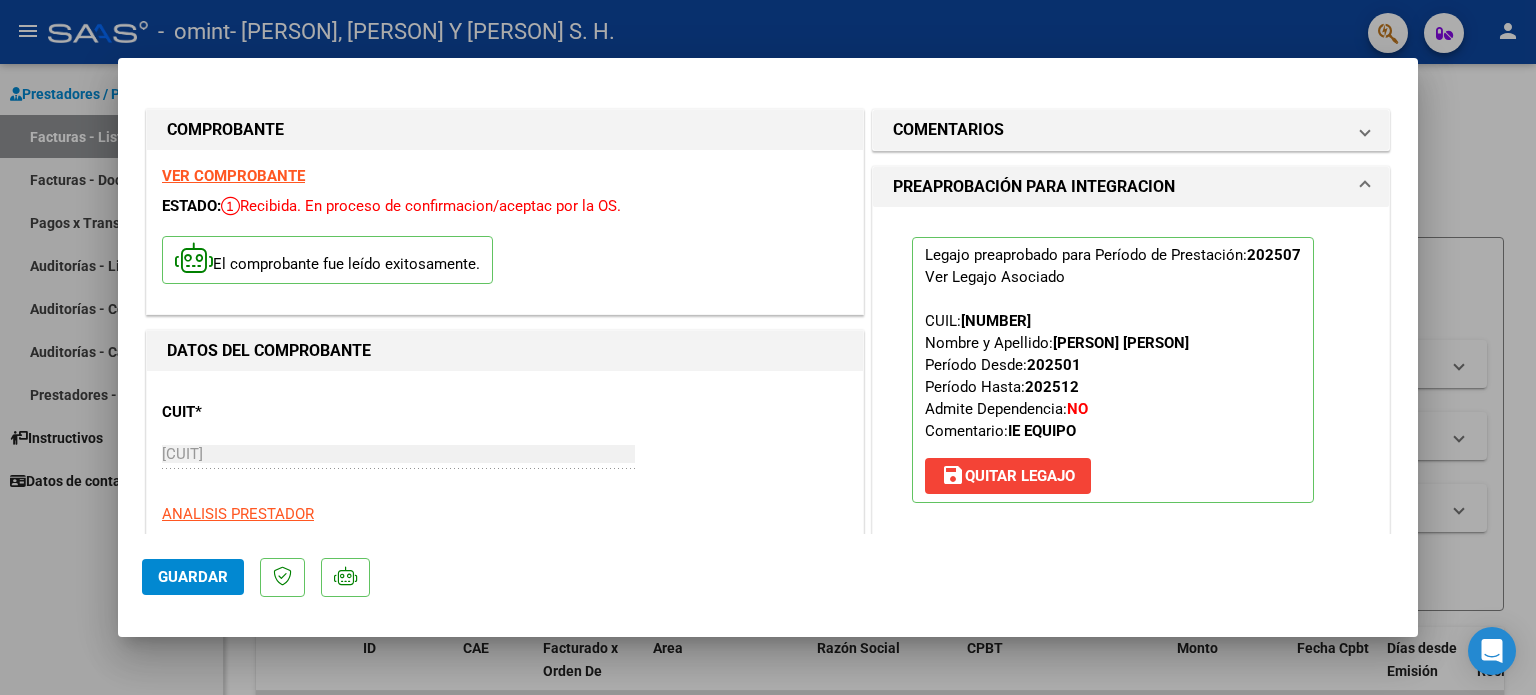 click at bounding box center [768, 347] 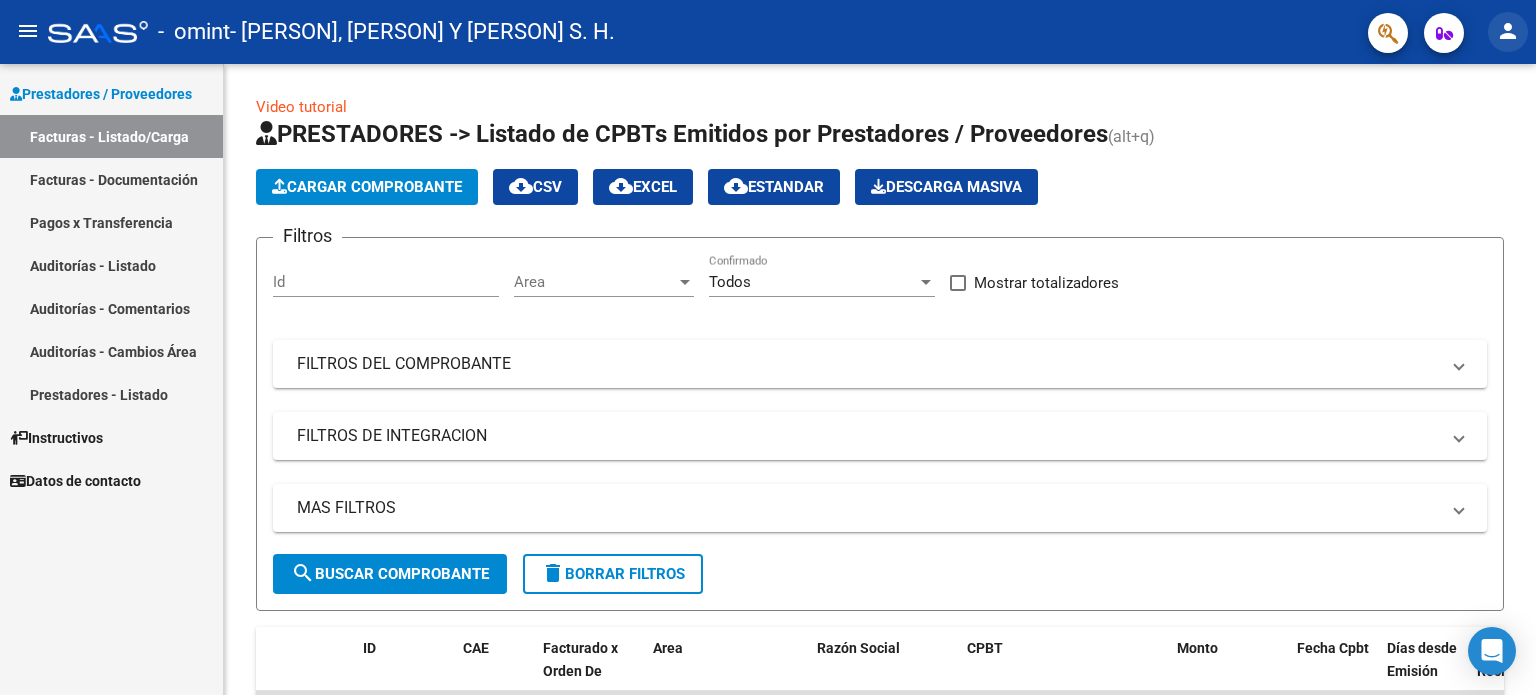 click on "person" 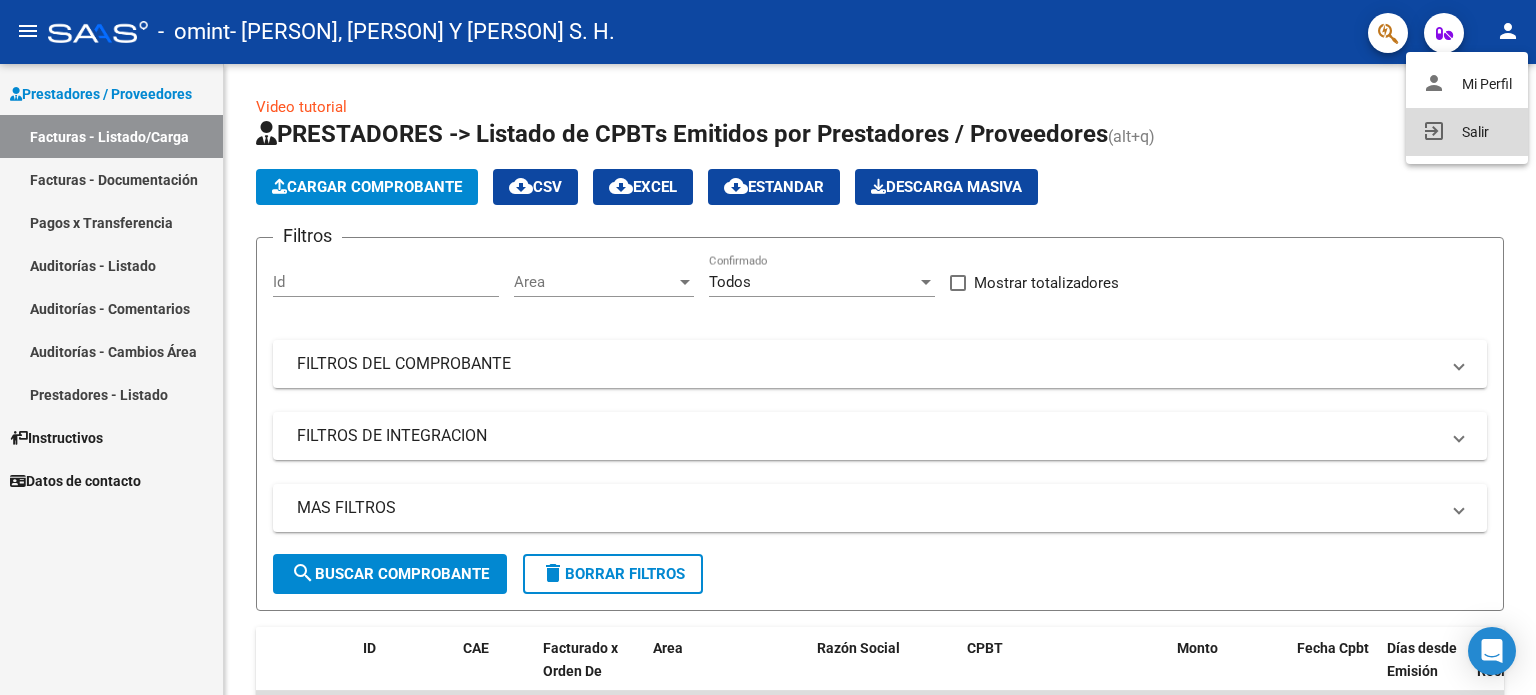 click on "exit_to_app  Salir" at bounding box center [1467, 132] 